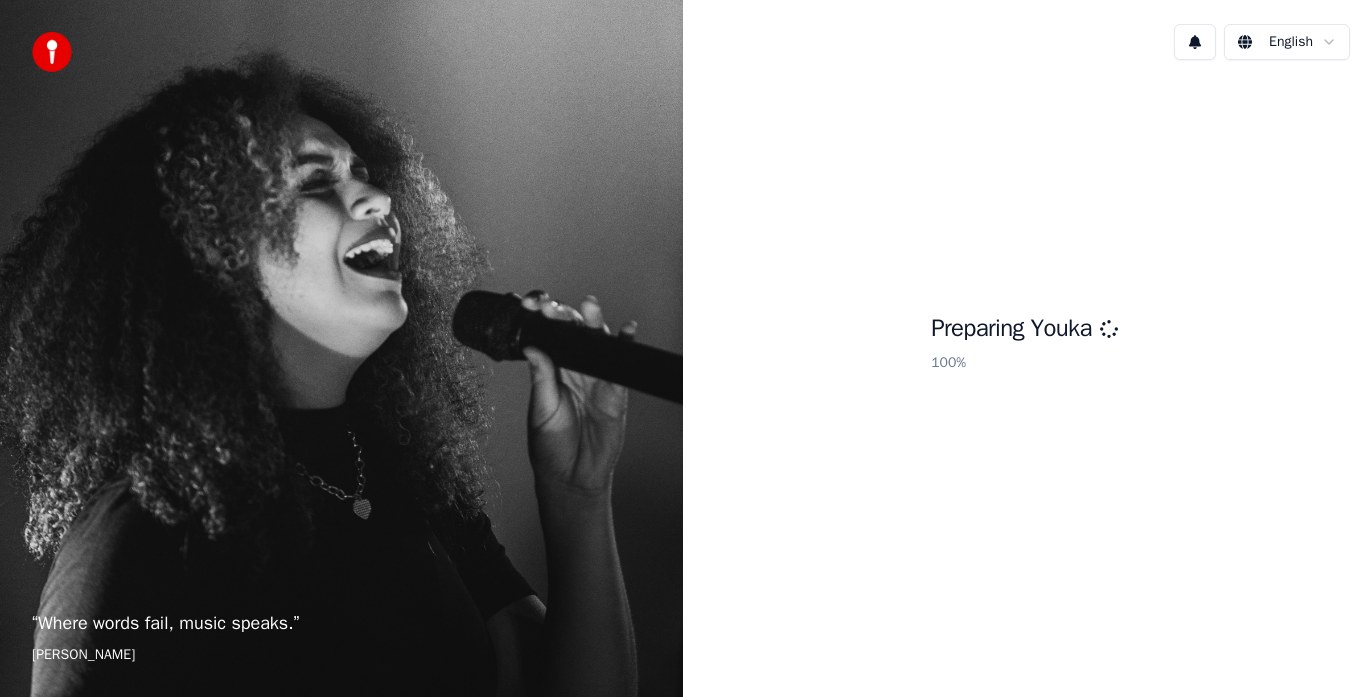 scroll, scrollTop: 0, scrollLeft: 0, axis: both 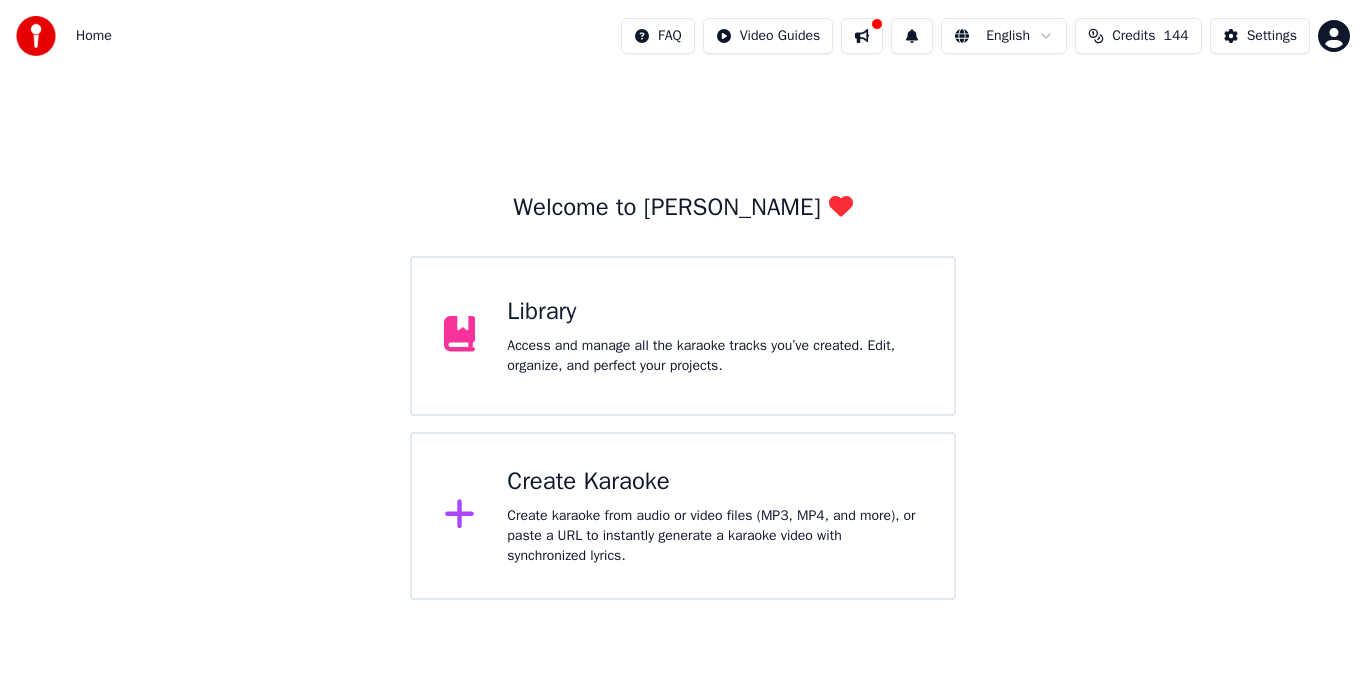 click on "Create Karaoke" at bounding box center [714, 482] 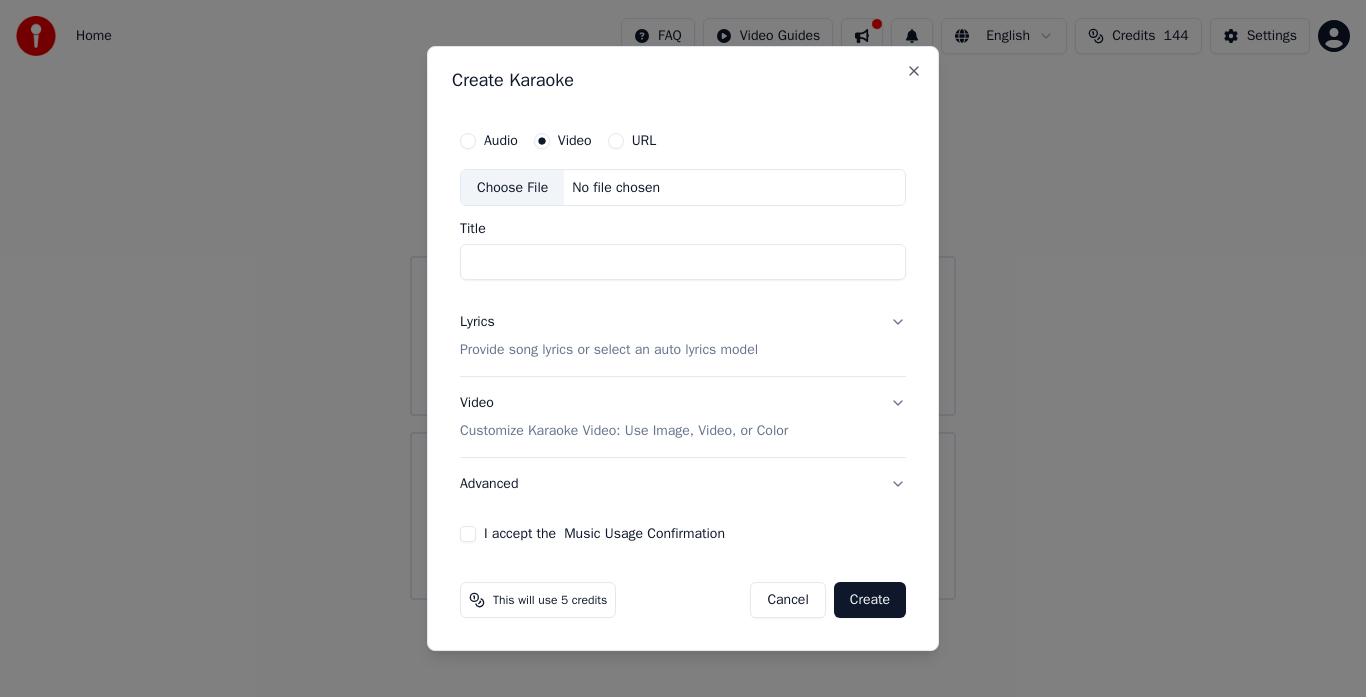 click on "Choose File" at bounding box center (512, 188) 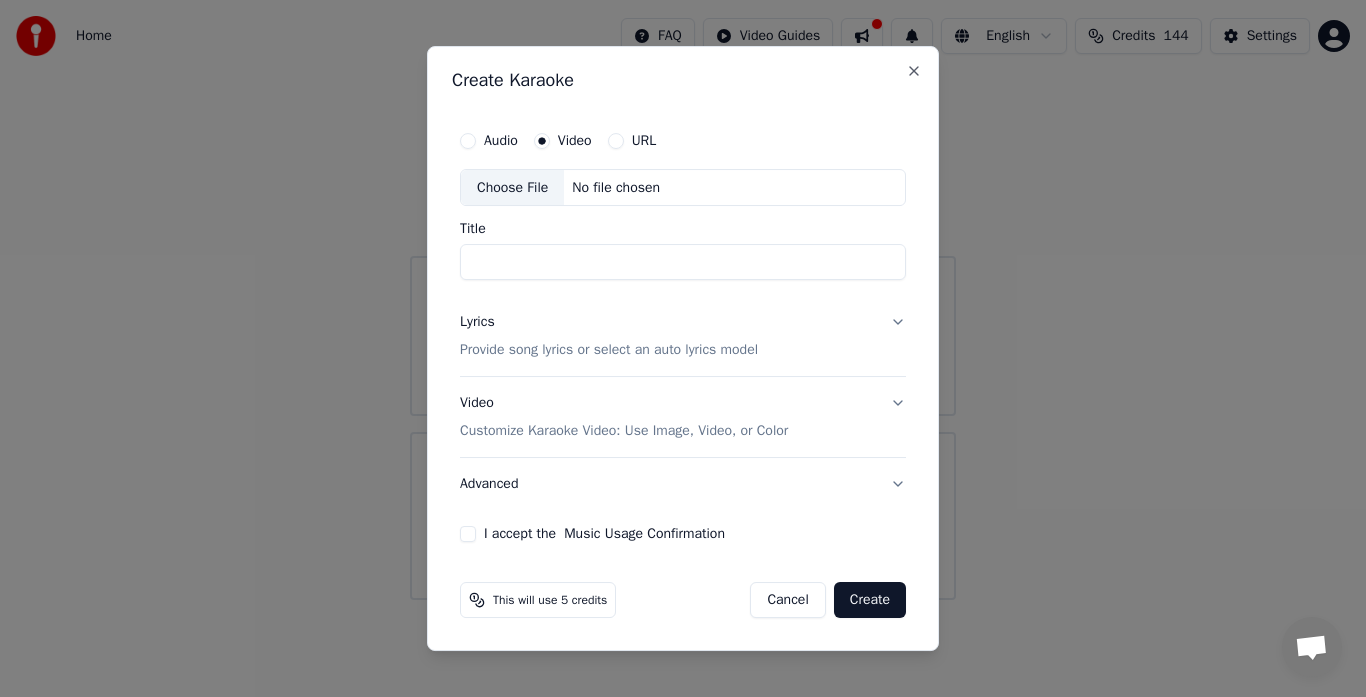 click on "Audio" at bounding box center (468, 141) 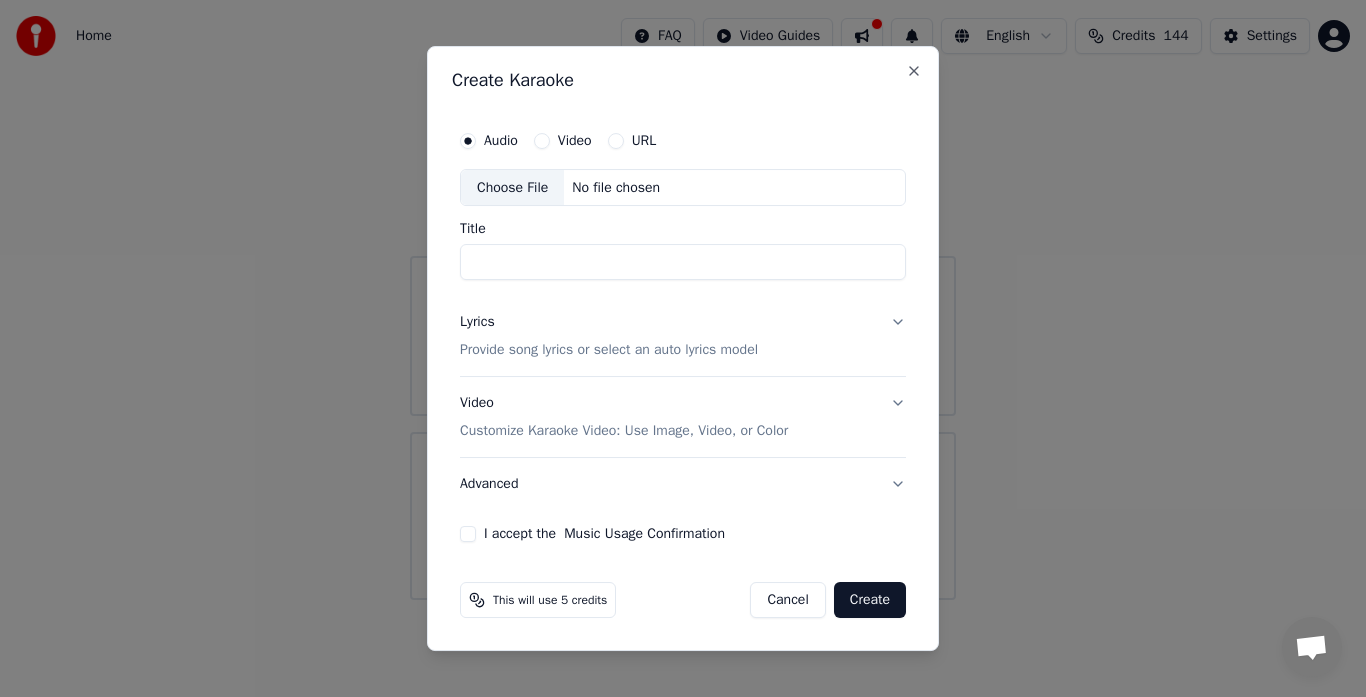 click on "Choose File" at bounding box center (512, 188) 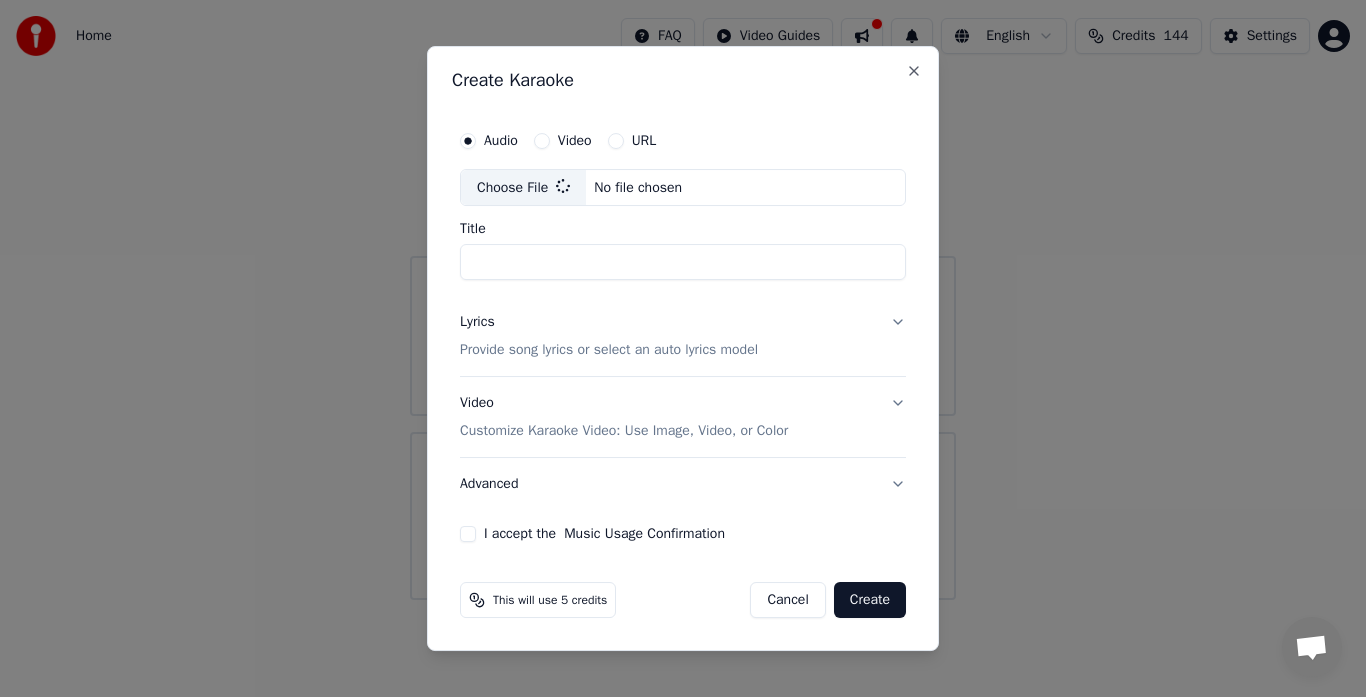 type on "**********" 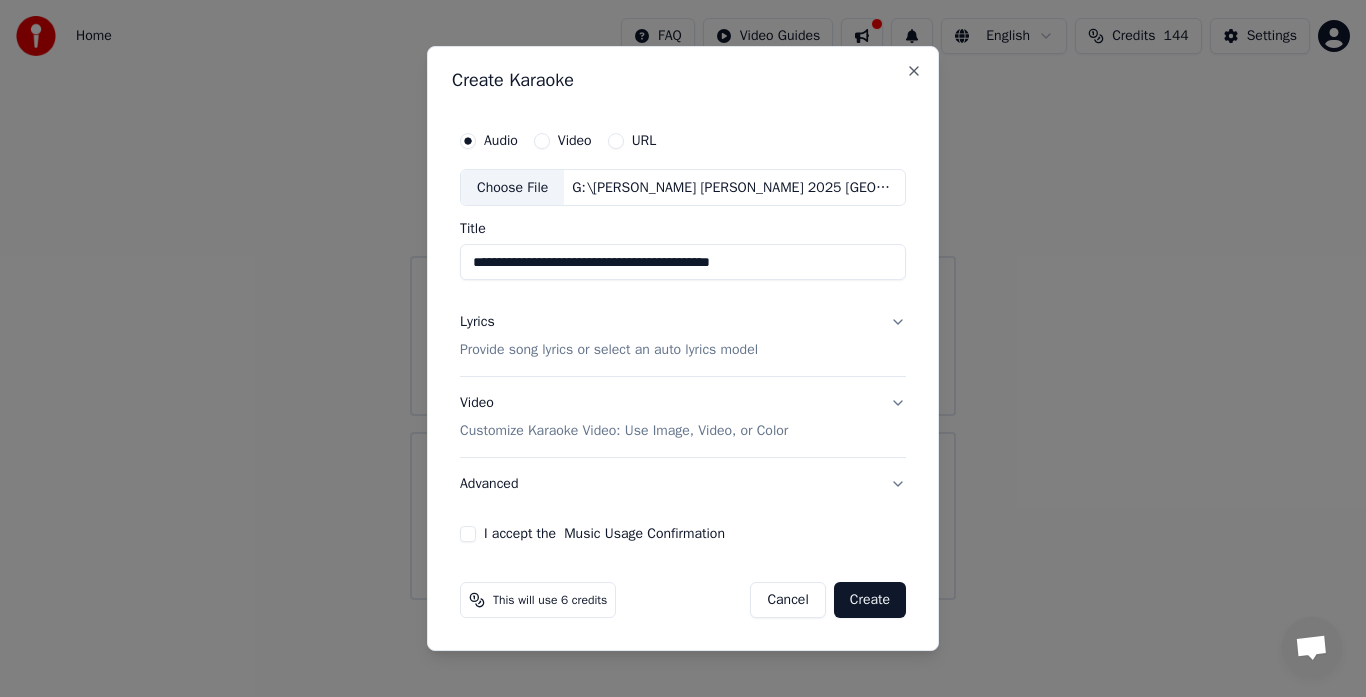 click on "Customize Karaoke Video: Use Image, Video, or Color" at bounding box center [624, 431] 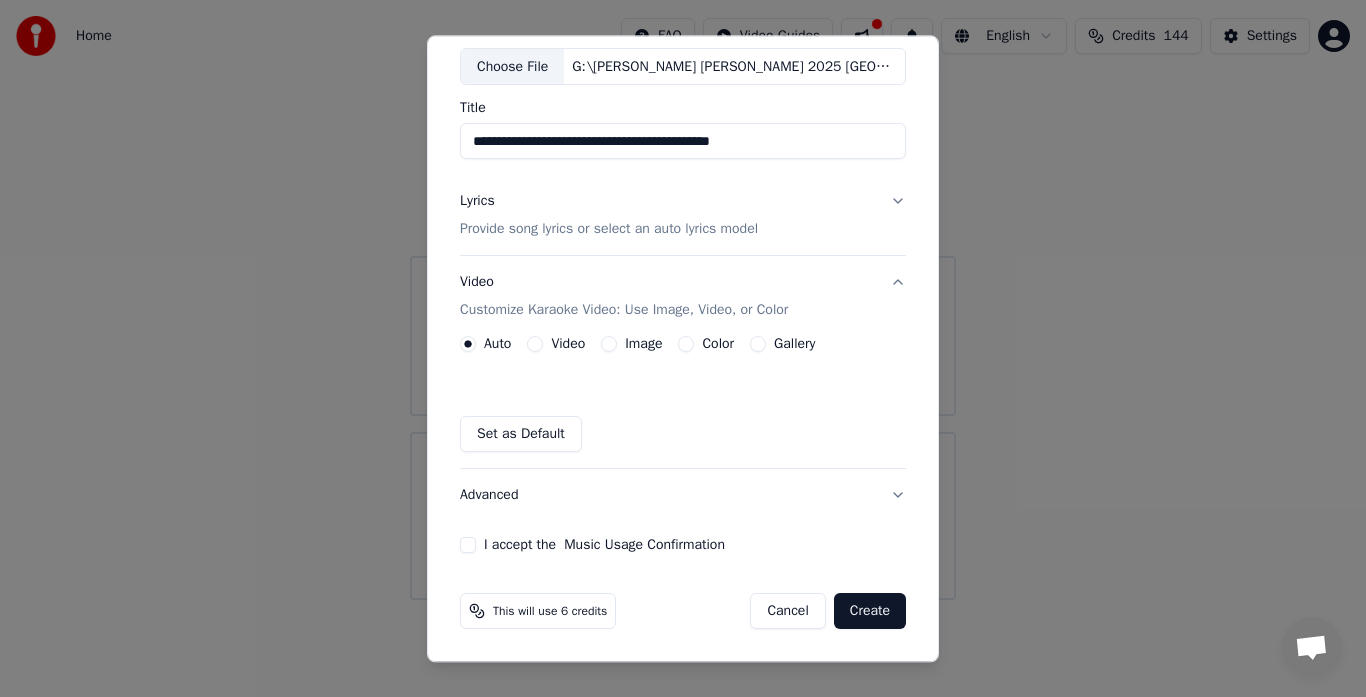 scroll, scrollTop: 0, scrollLeft: 0, axis: both 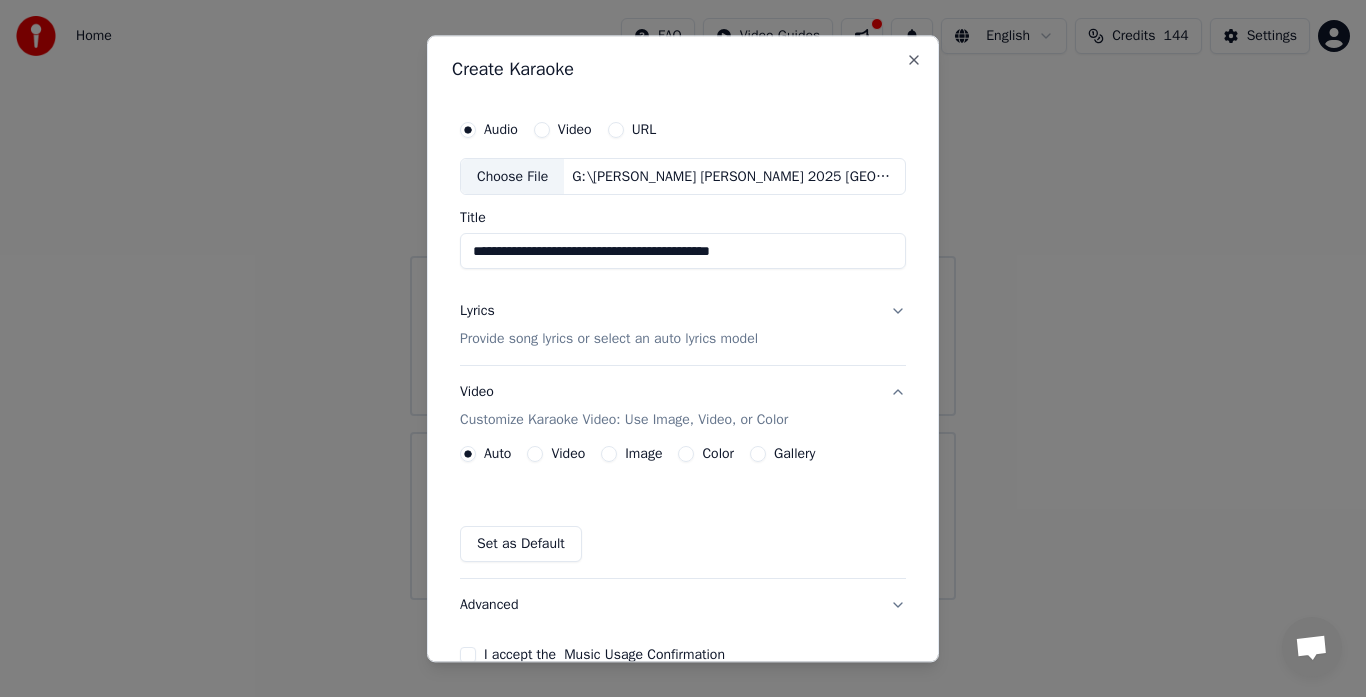 click on "Video Customize Karaoke Video: Use Image, Video, or Color" at bounding box center (624, 407) 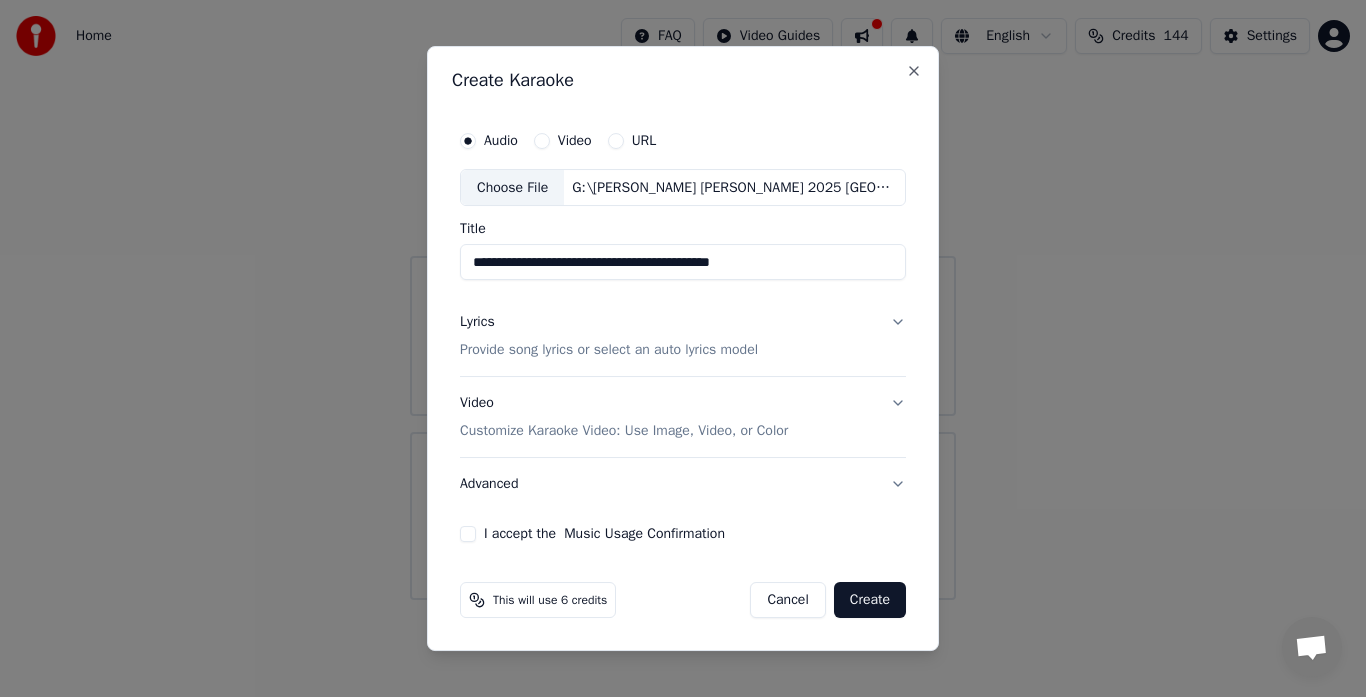 click on "Video Customize Karaoke Video: Use Image, Video, or Color" at bounding box center (683, 418) 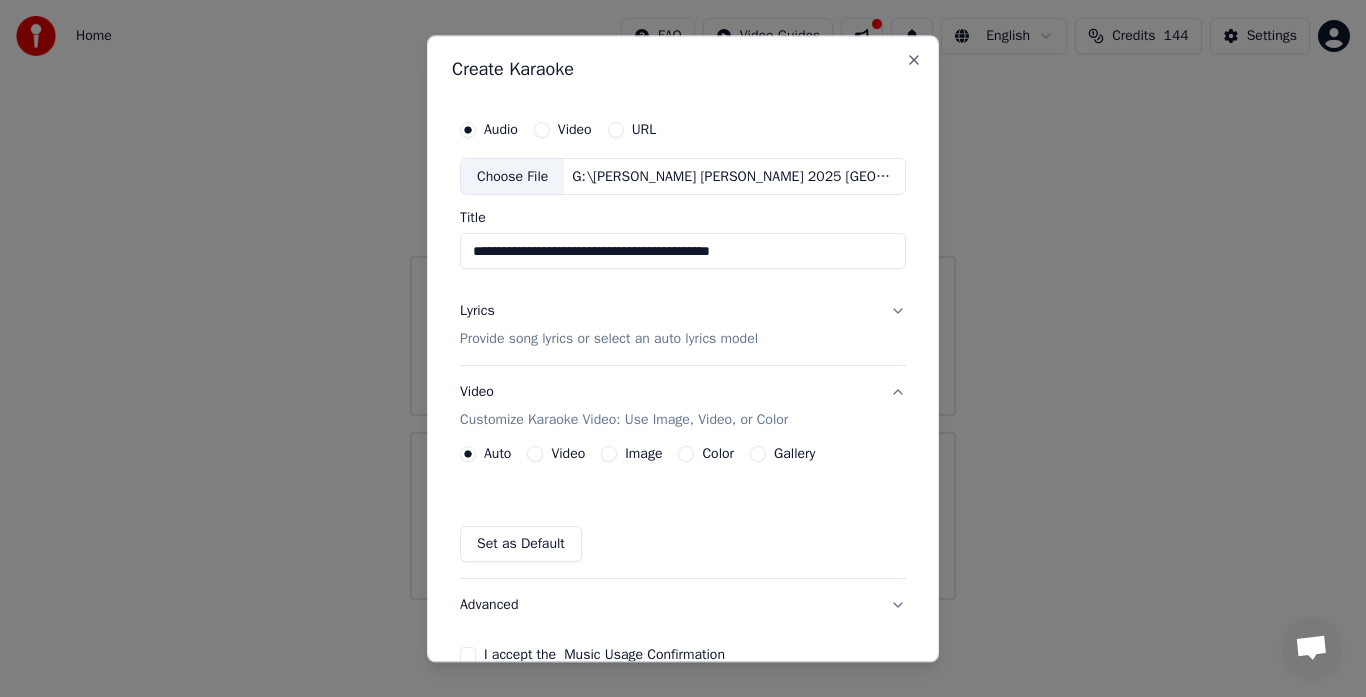 click on "Video Customize Karaoke Video: Use Image, Video, or Color" at bounding box center (683, 407) 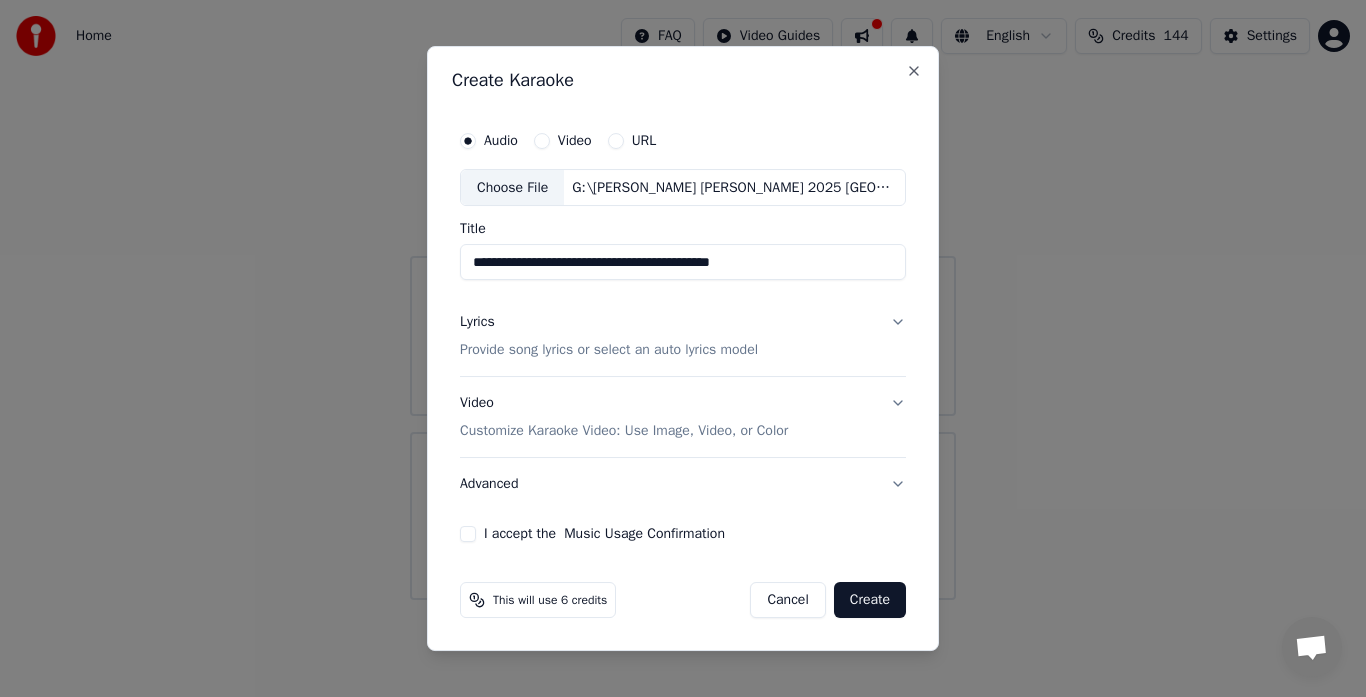 click on "Video" at bounding box center (542, 141) 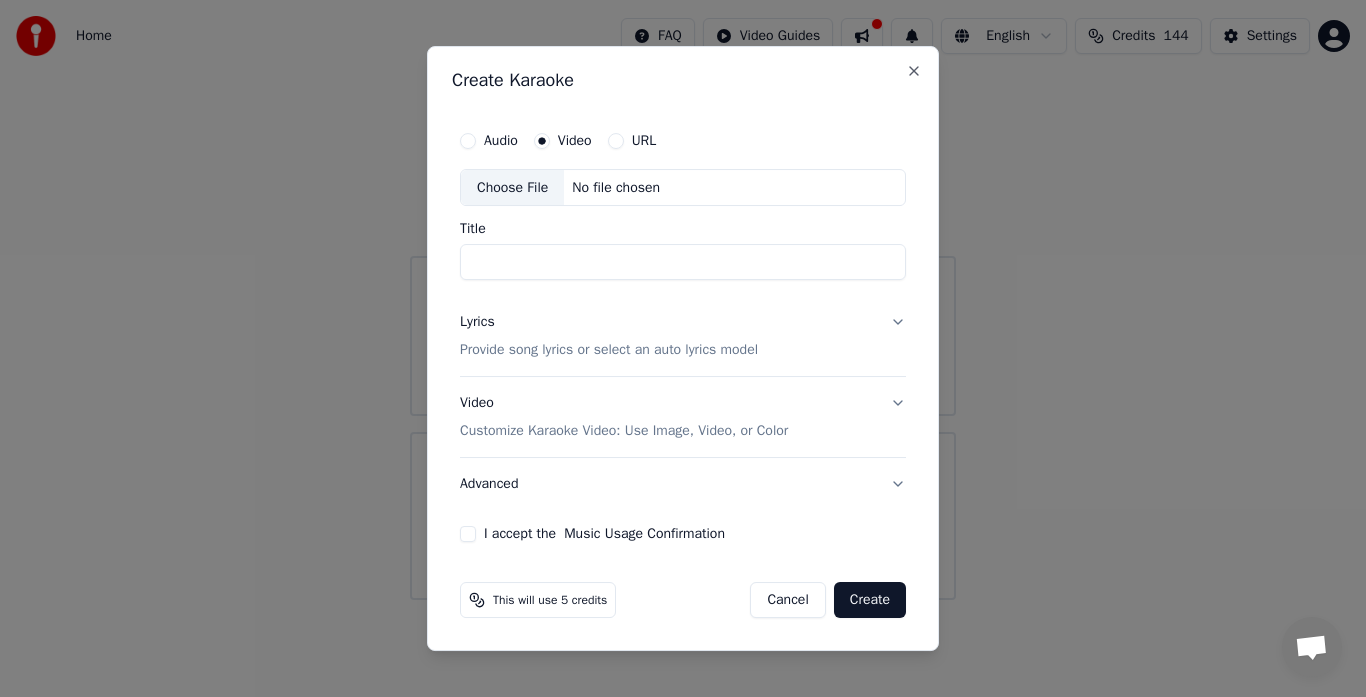 click on "Video Customize Karaoke Video: Use Image, Video, or Color" at bounding box center [624, 418] 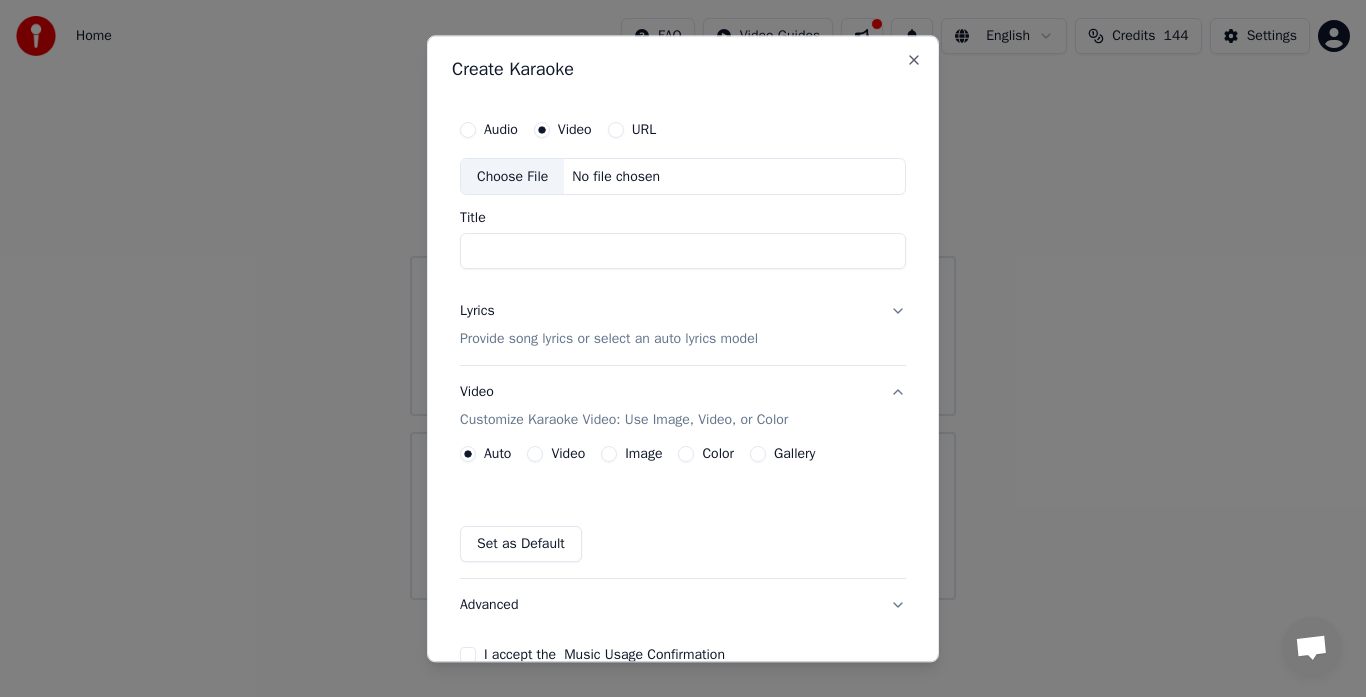 click on "Video Customize Karaoke Video: Use Image, Video, or Color" at bounding box center (624, 407) 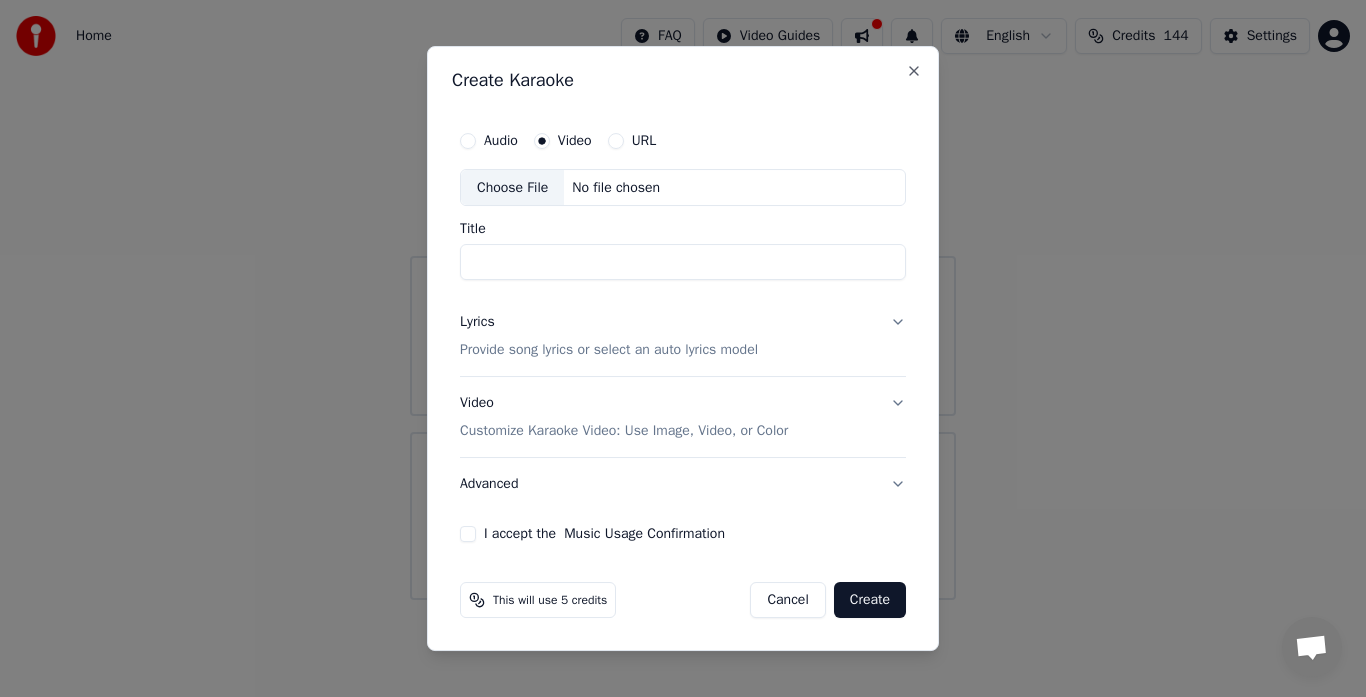 click on "Video Customize Karaoke Video: Use Image, Video, or Color" at bounding box center (624, 418) 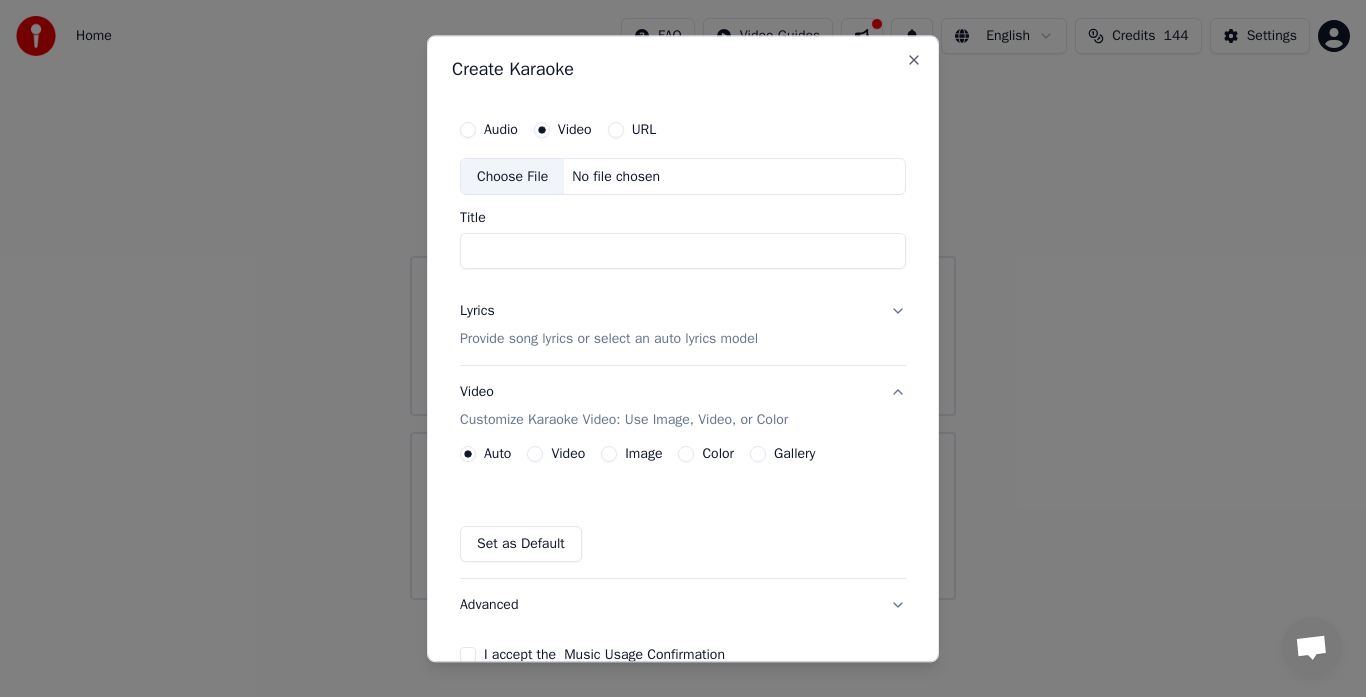 drag, startPoint x: 498, startPoint y: 607, endPoint x: 514, endPoint y: 609, distance: 16.124516 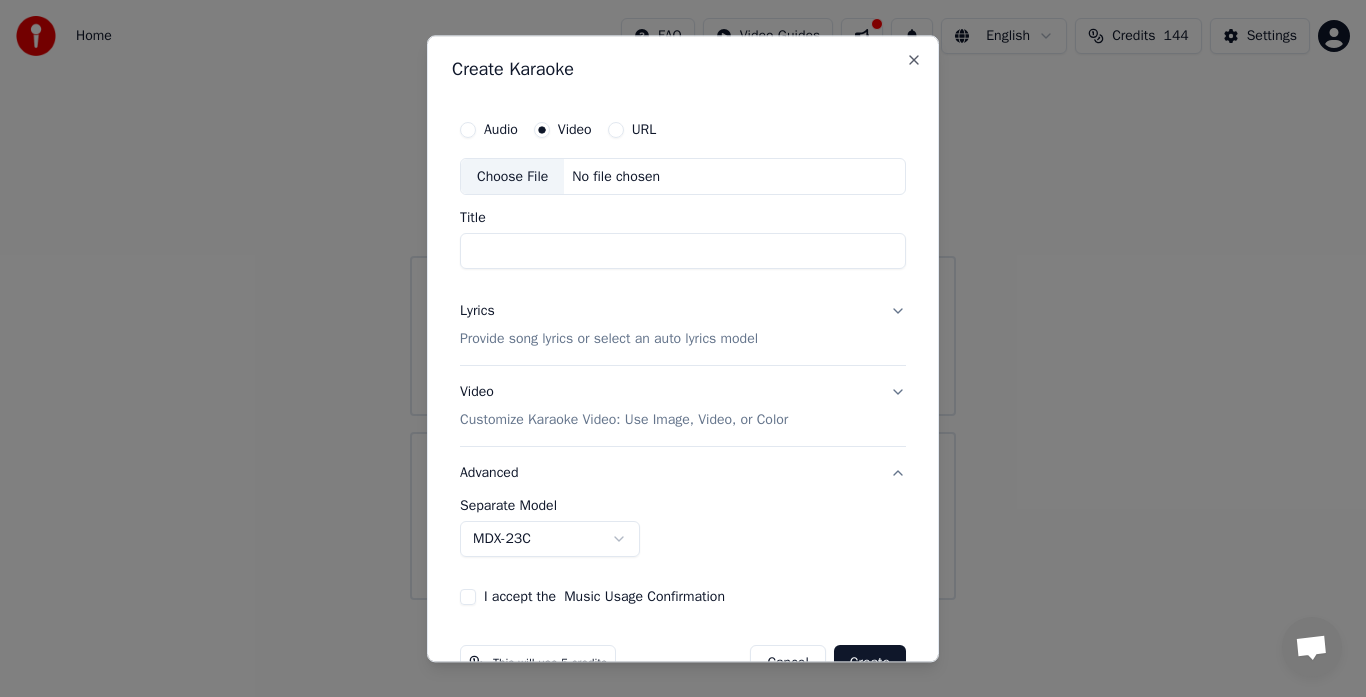 scroll, scrollTop: 52, scrollLeft: 0, axis: vertical 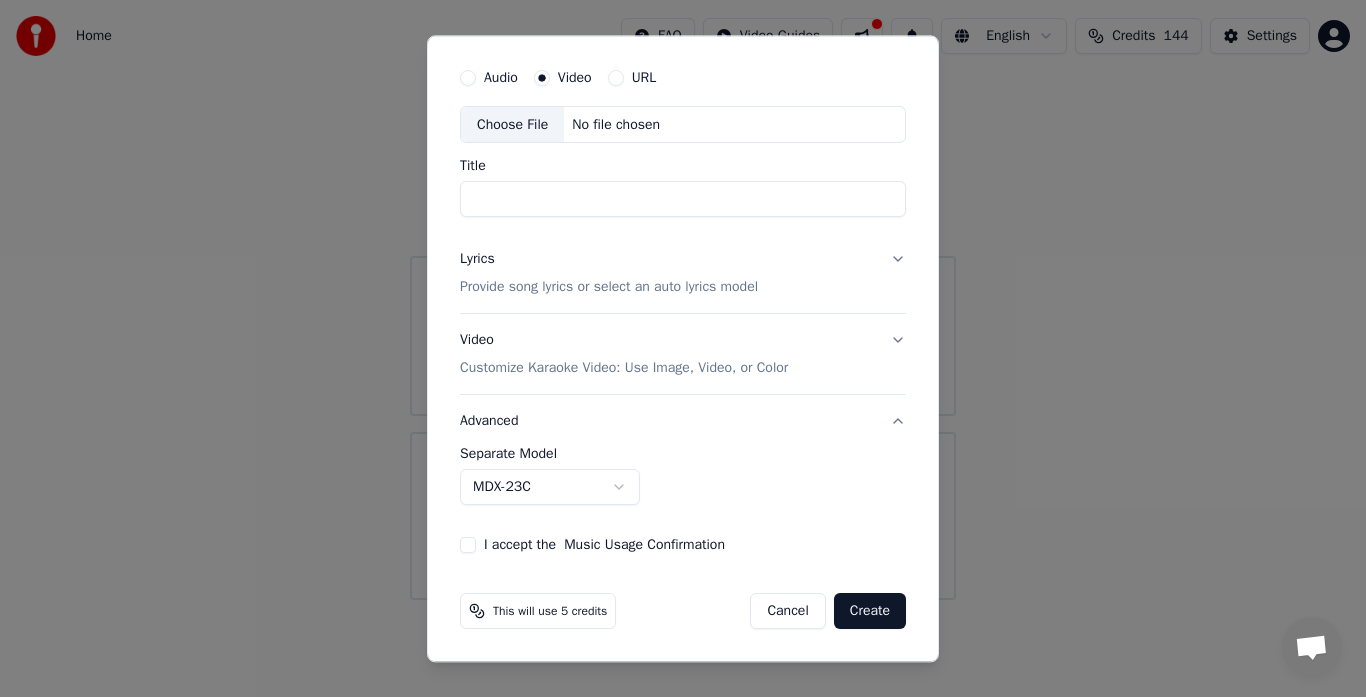 click on "Provide song lyrics or select an auto lyrics model" at bounding box center [609, 288] 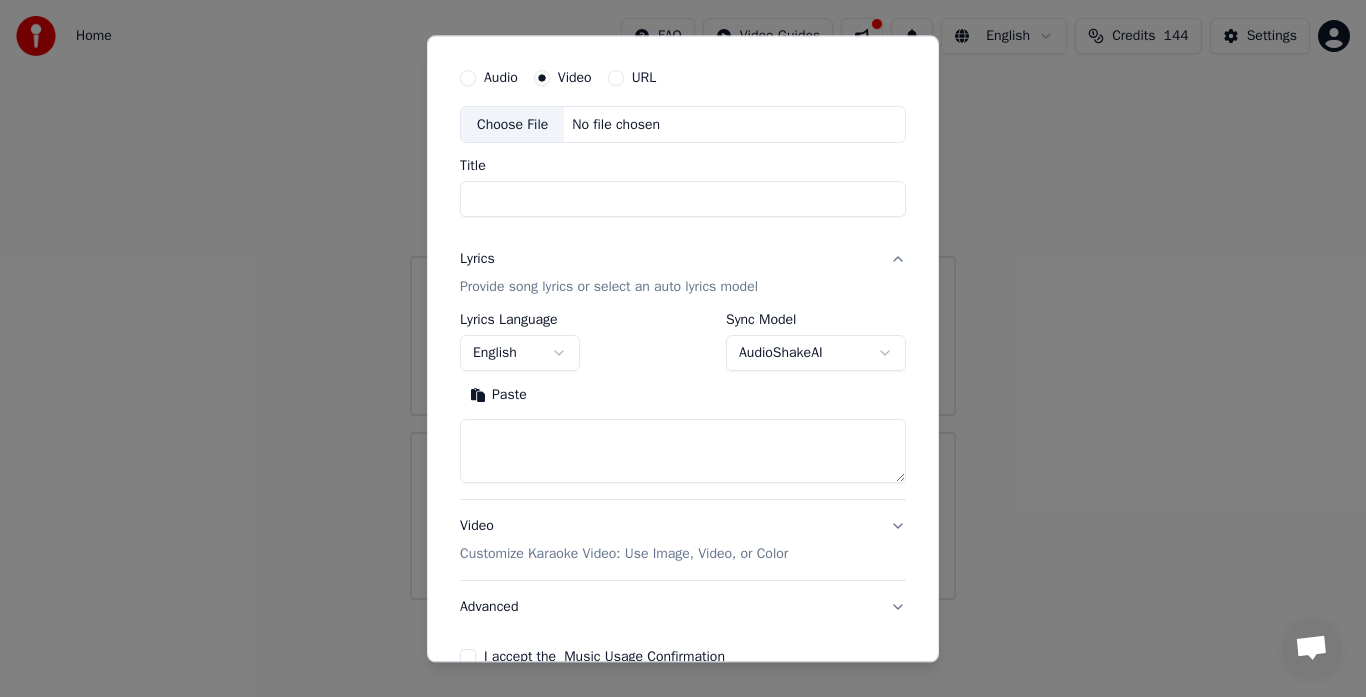 scroll, scrollTop: 0, scrollLeft: 0, axis: both 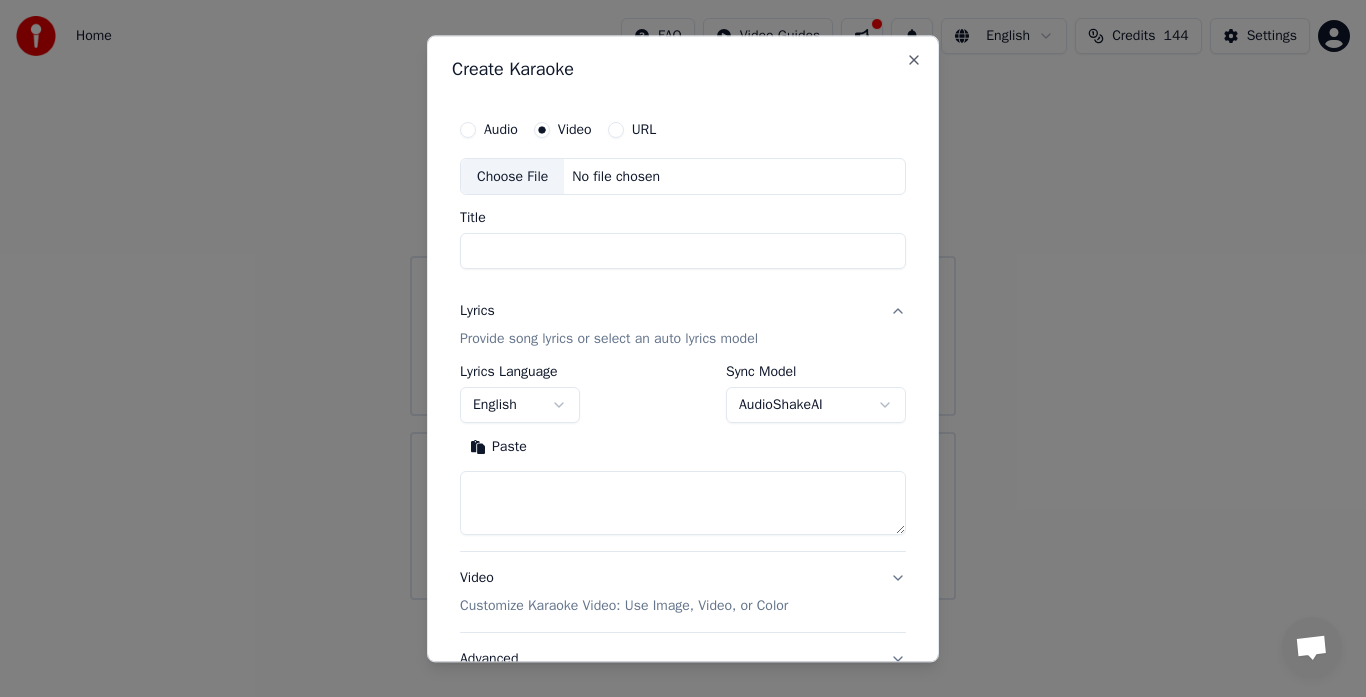 click on "Audio" at bounding box center [489, 130] 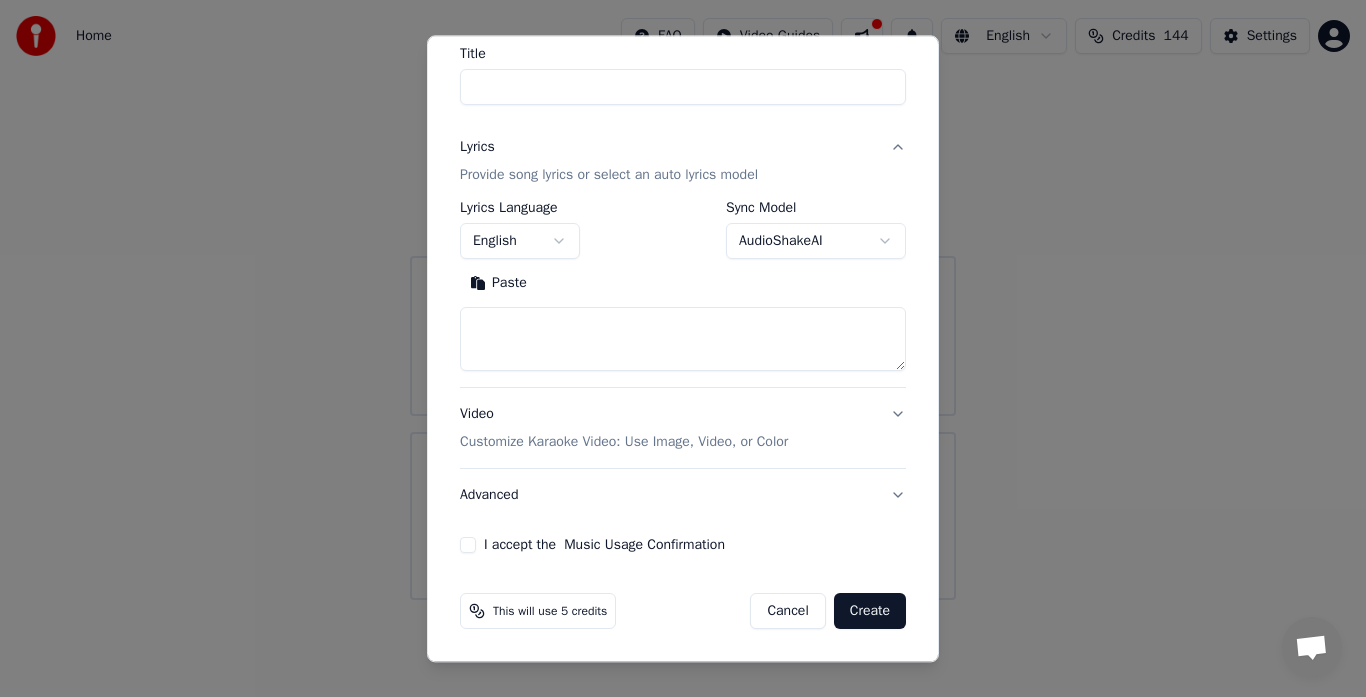 scroll, scrollTop: 0, scrollLeft: 0, axis: both 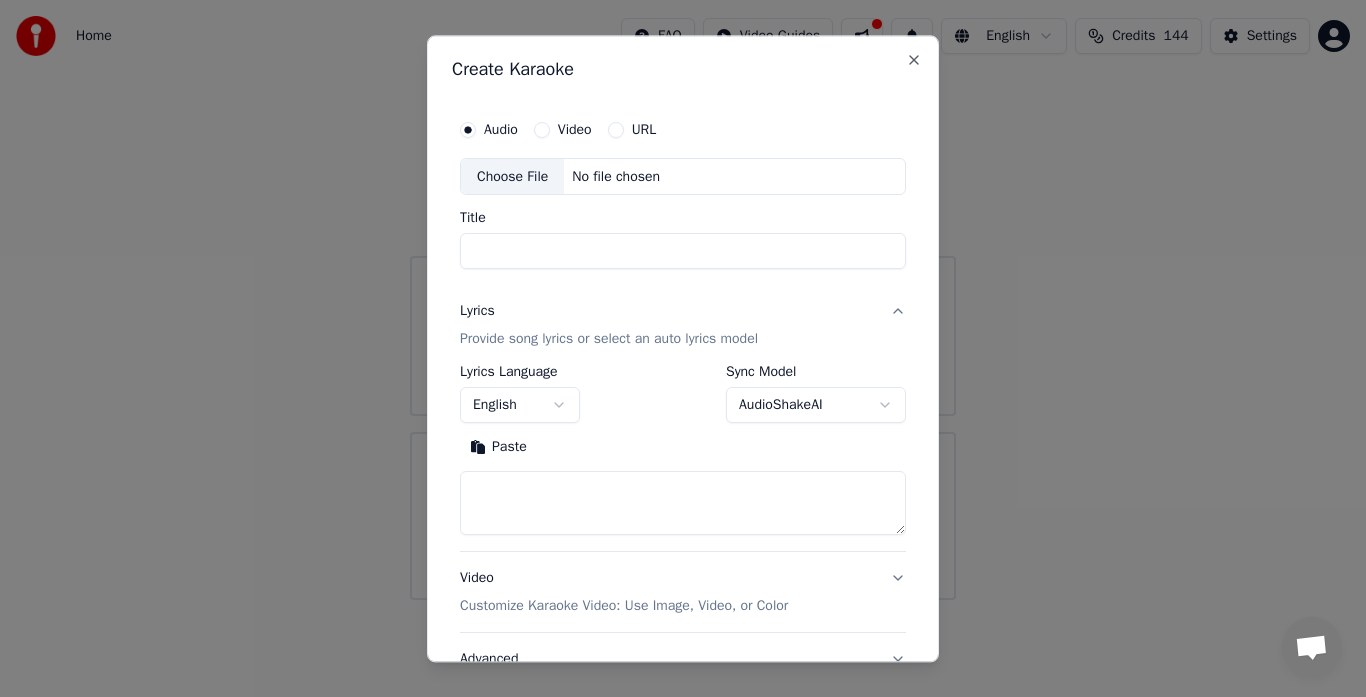 click on "Choose File" at bounding box center [512, 177] 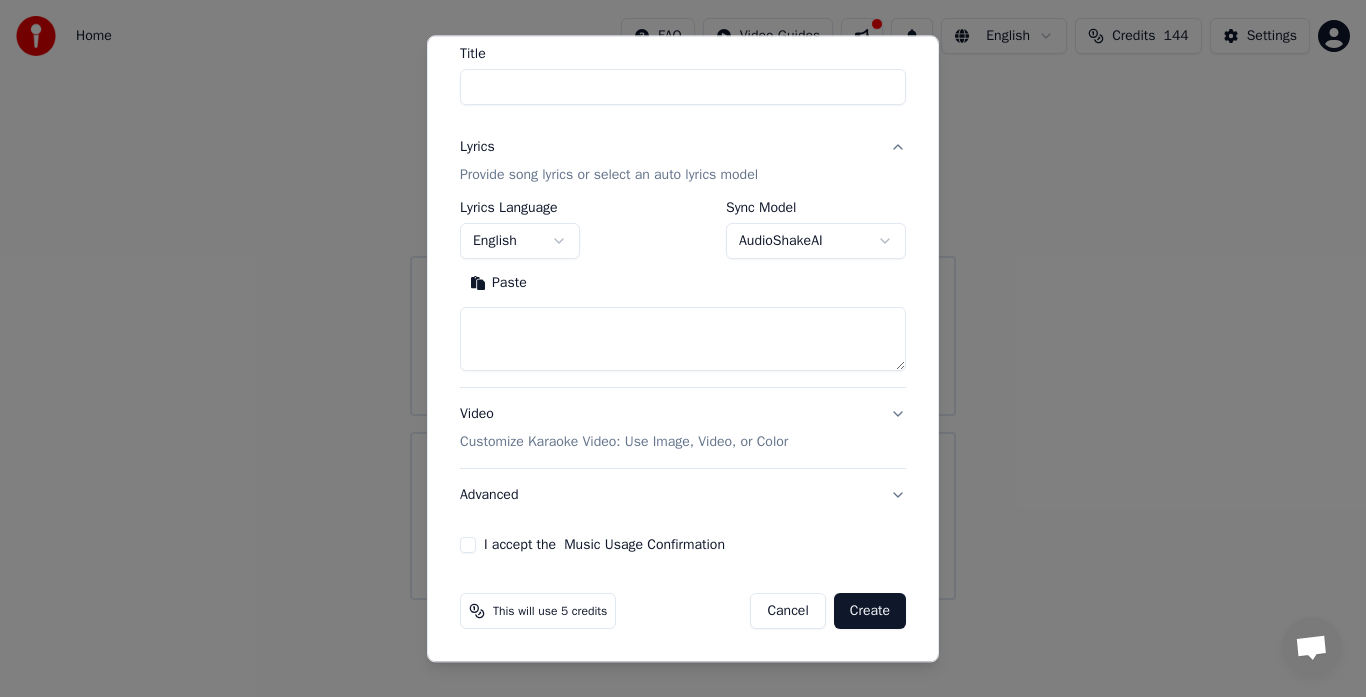 click on "Video Customize Karaoke Video: Use Image, Video, or Color" at bounding box center [683, 429] 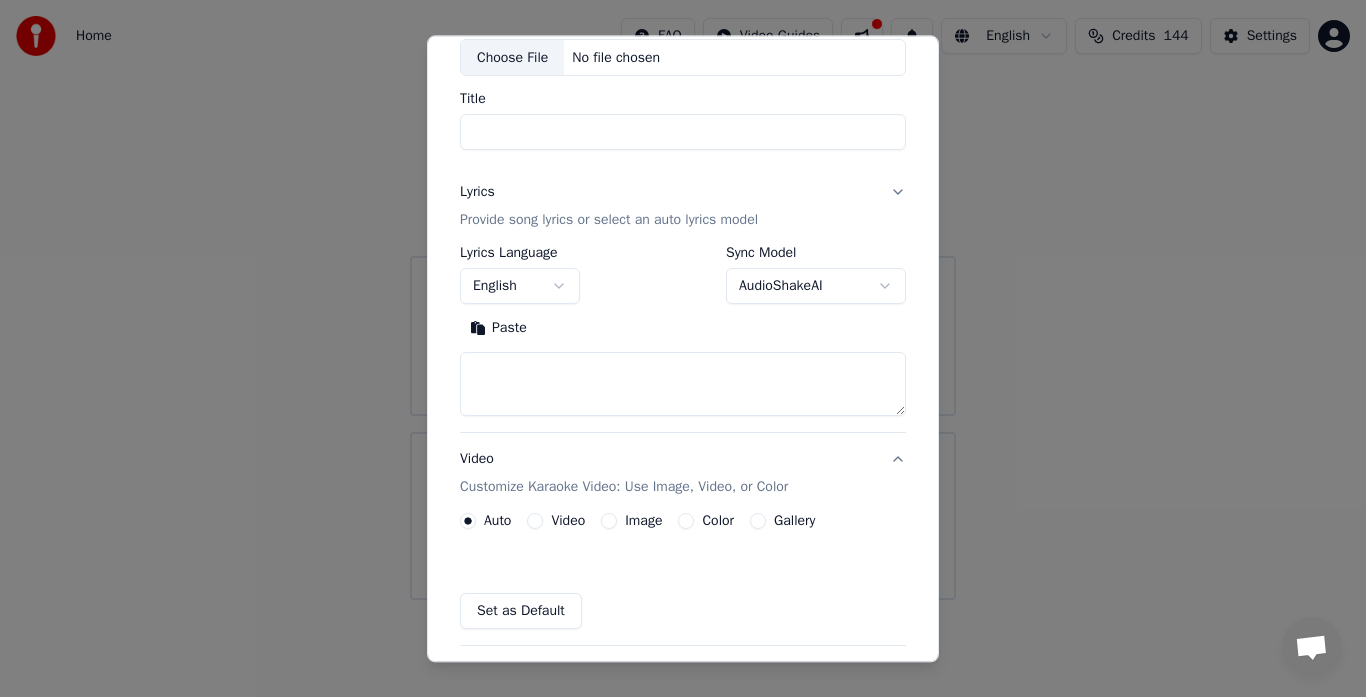 scroll, scrollTop: 111, scrollLeft: 0, axis: vertical 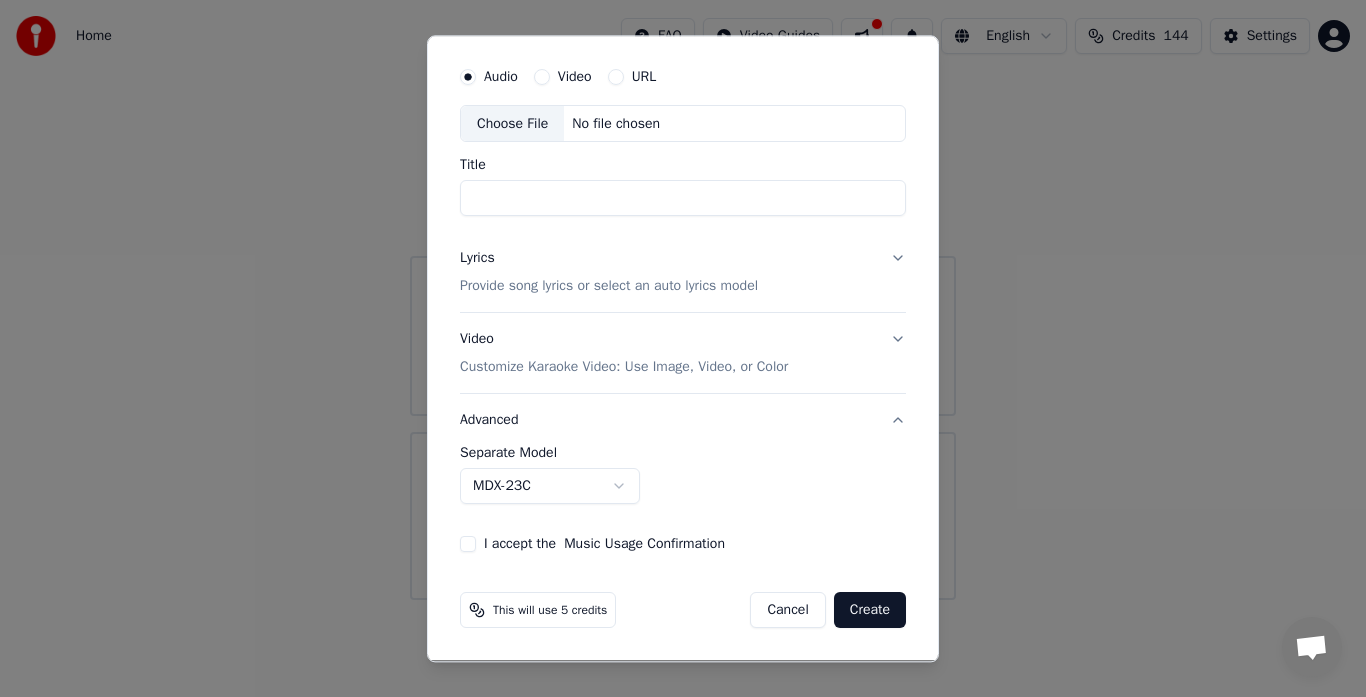 click on "**********" at bounding box center (683, 300) 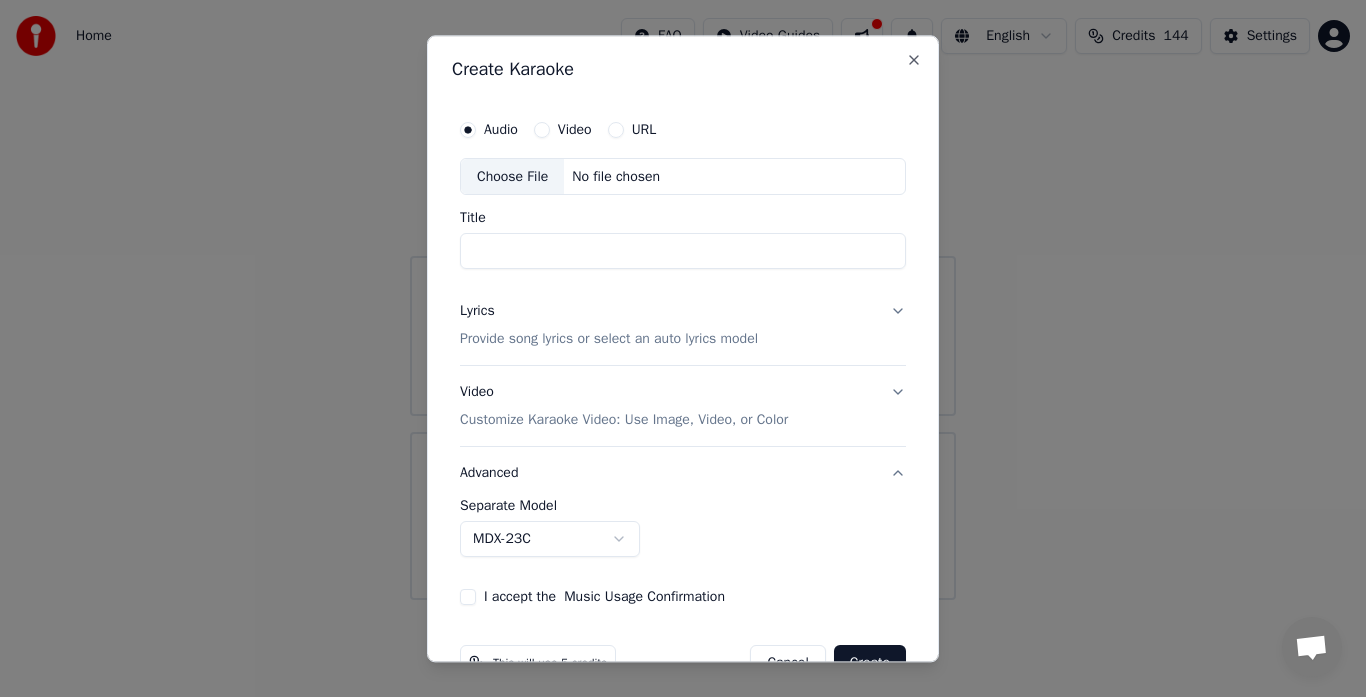 click on "Advanced" at bounding box center (683, 474) 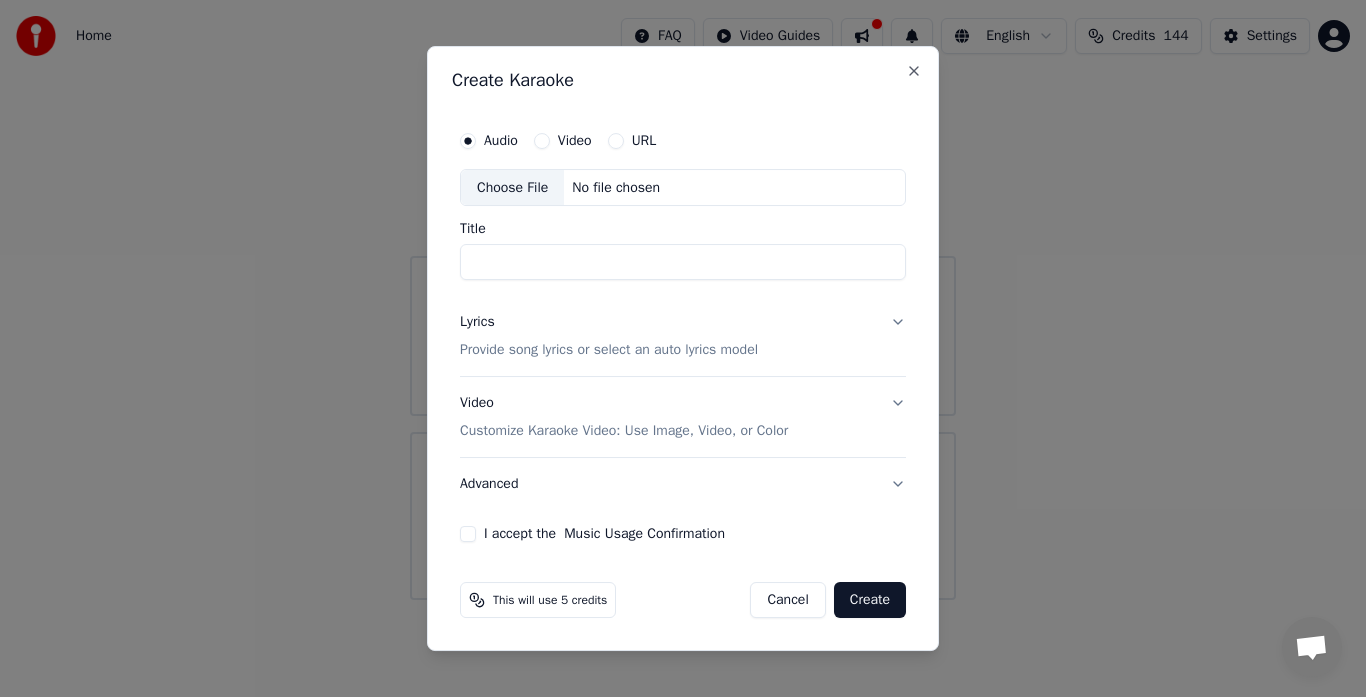 click on "I accept the   Music Usage Confirmation" at bounding box center (468, 534) 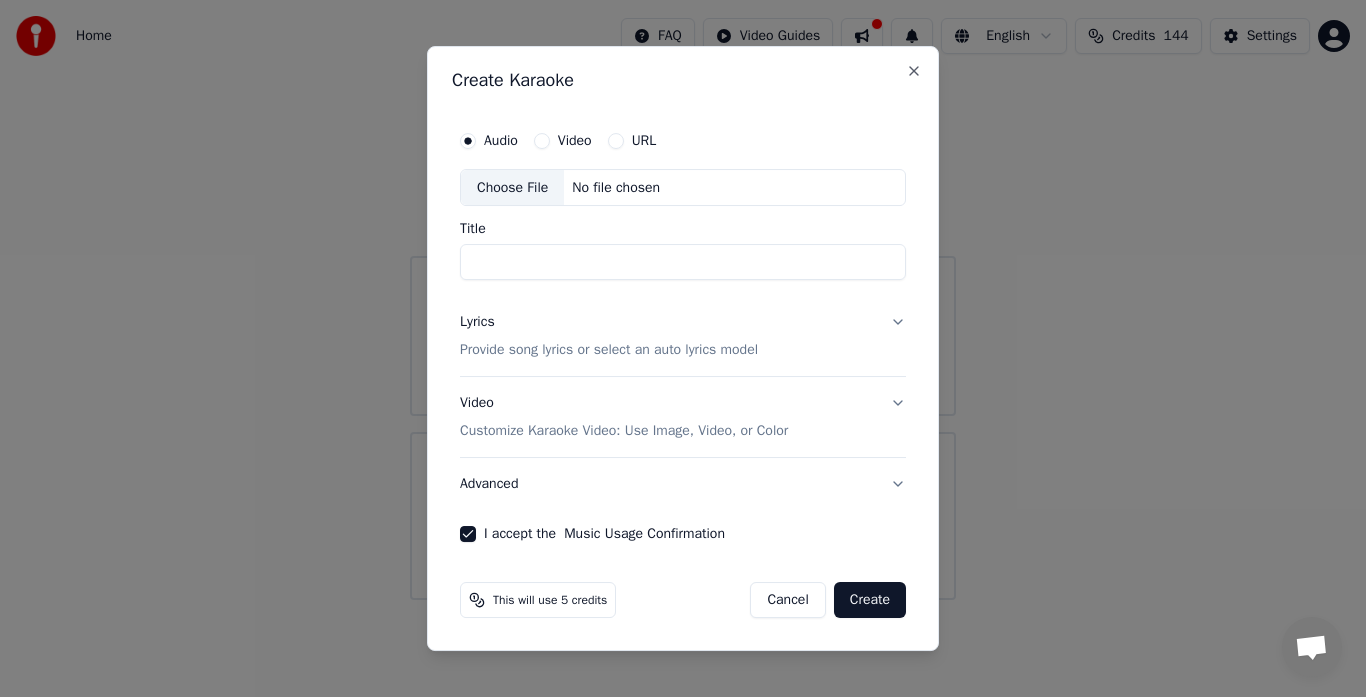 click on "I accept the   Music Usage Confirmation" at bounding box center (468, 534) 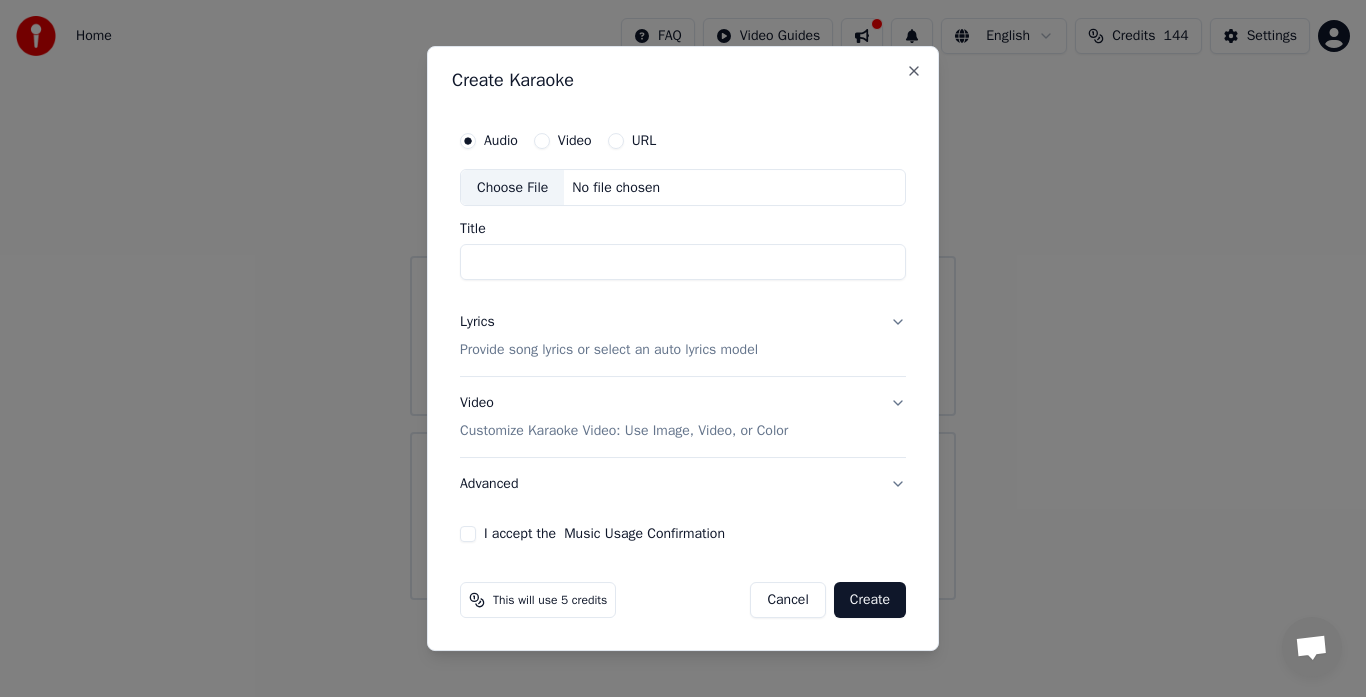 click on "Lyrics Provide song lyrics or select an auto lyrics model" at bounding box center (683, 337) 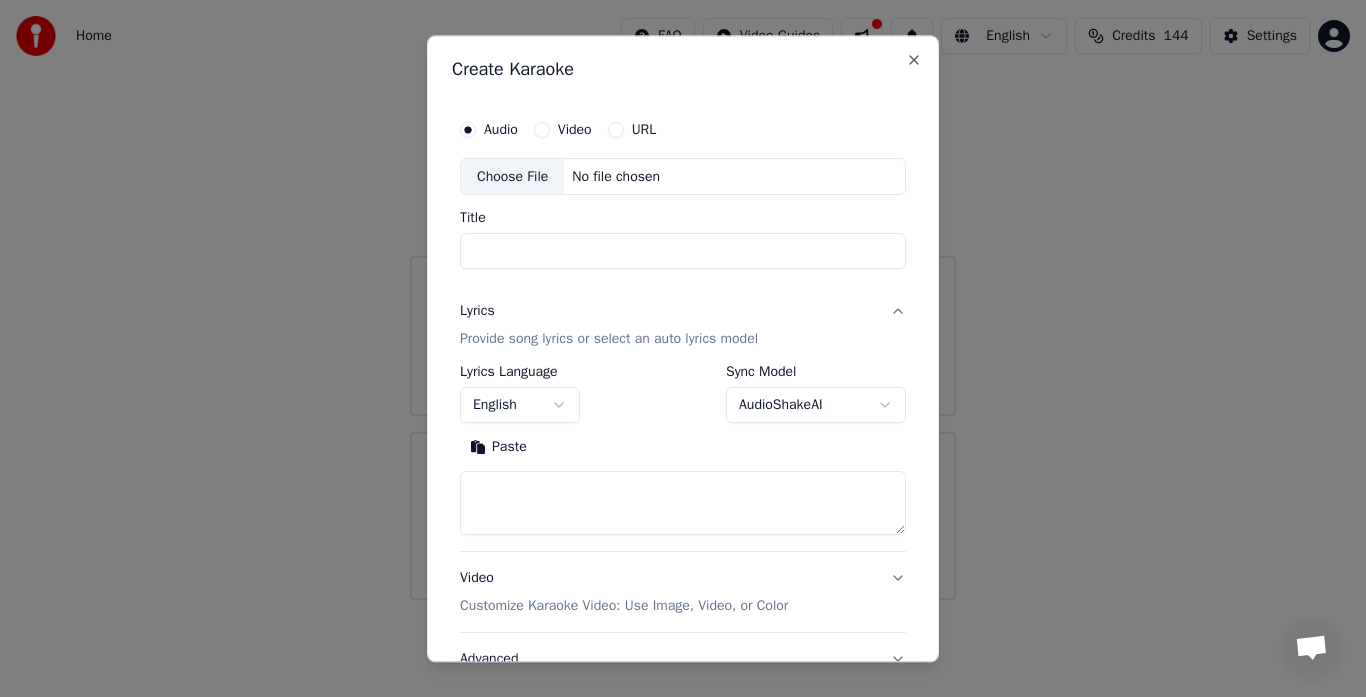 scroll, scrollTop: 164, scrollLeft: 0, axis: vertical 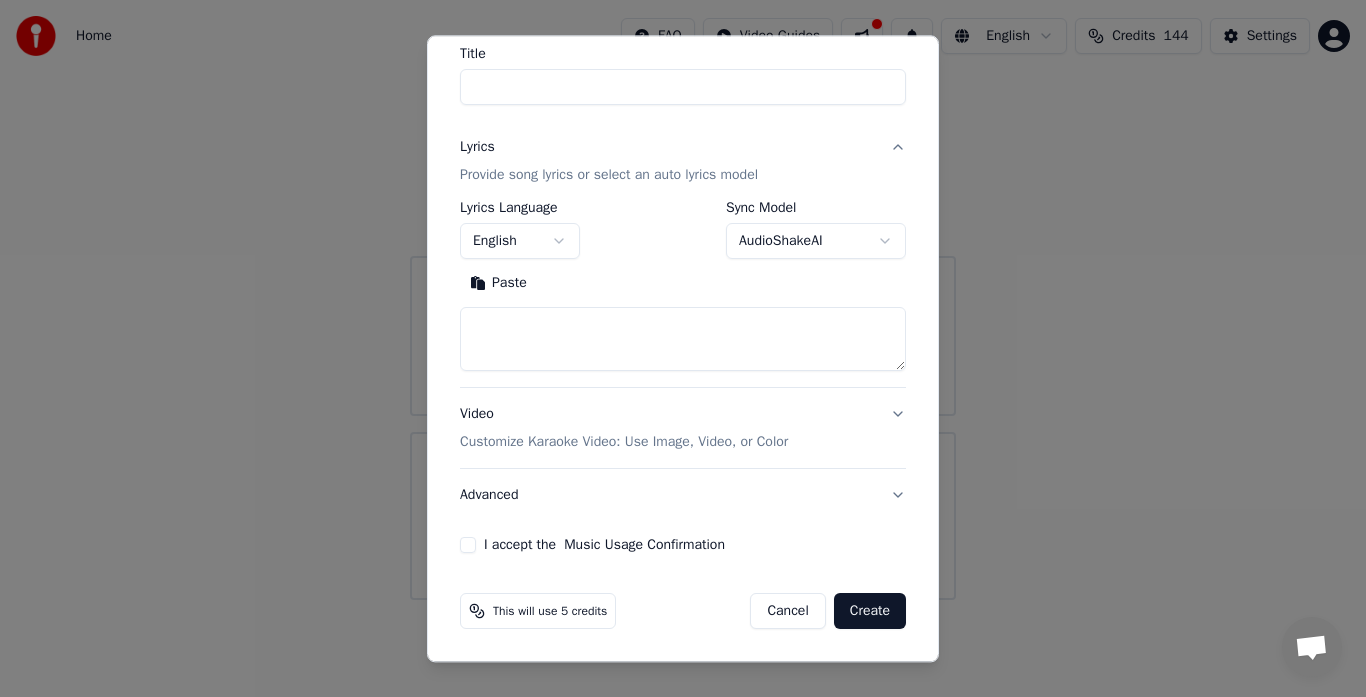 click on "Provide song lyrics or select an auto lyrics model" at bounding box center [609, 176] 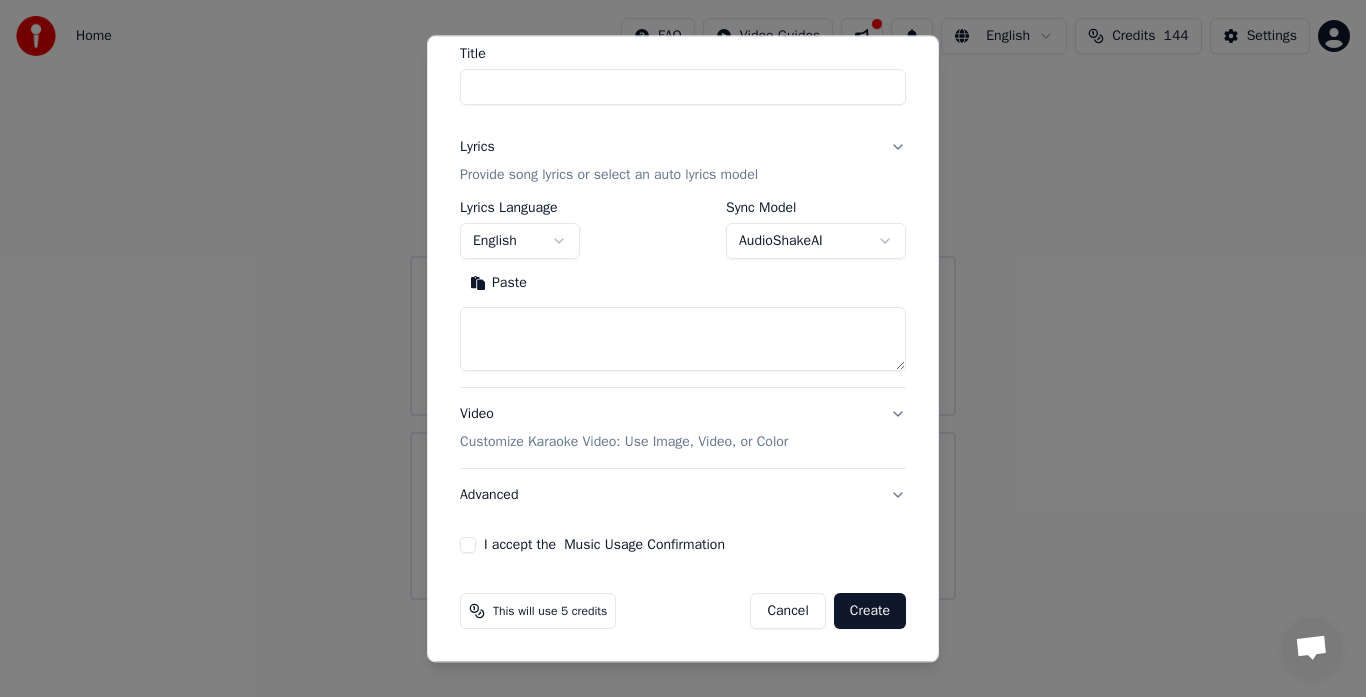scroll, scrollTop: 0, scrollLeft: 0, axis: both 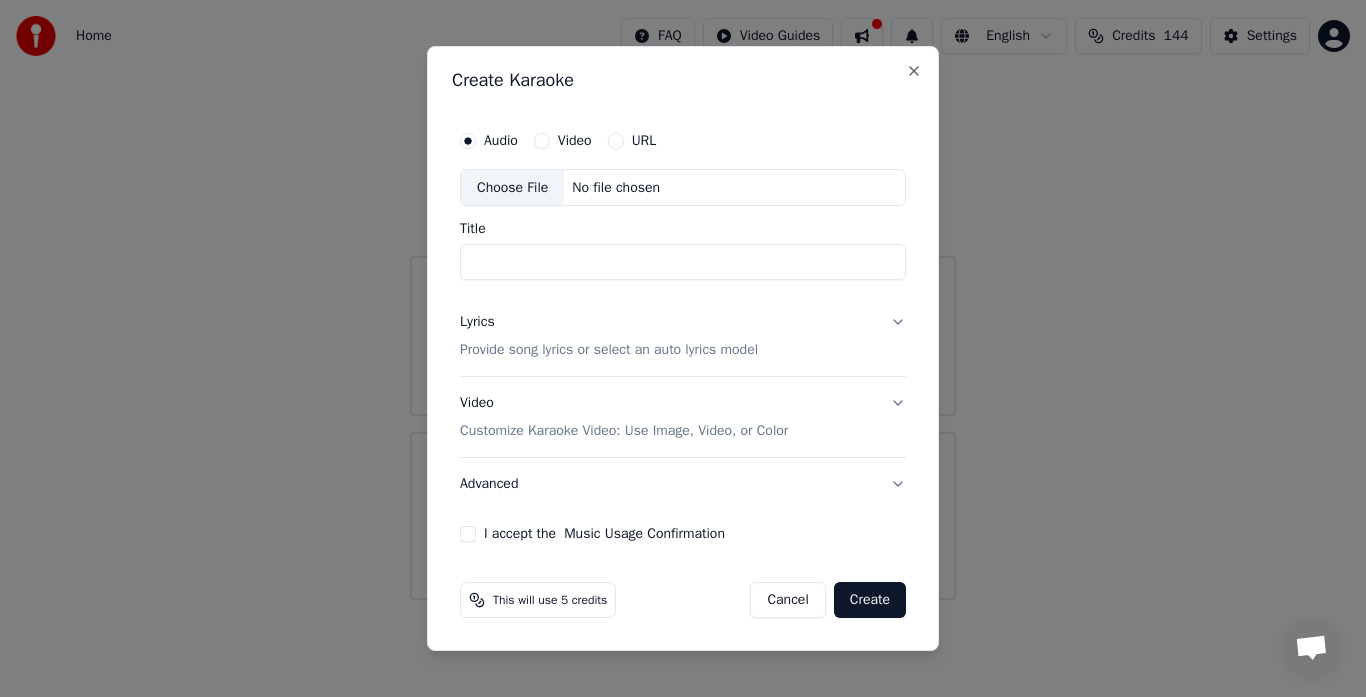 click on "Video" at bounding box center [542, 141] 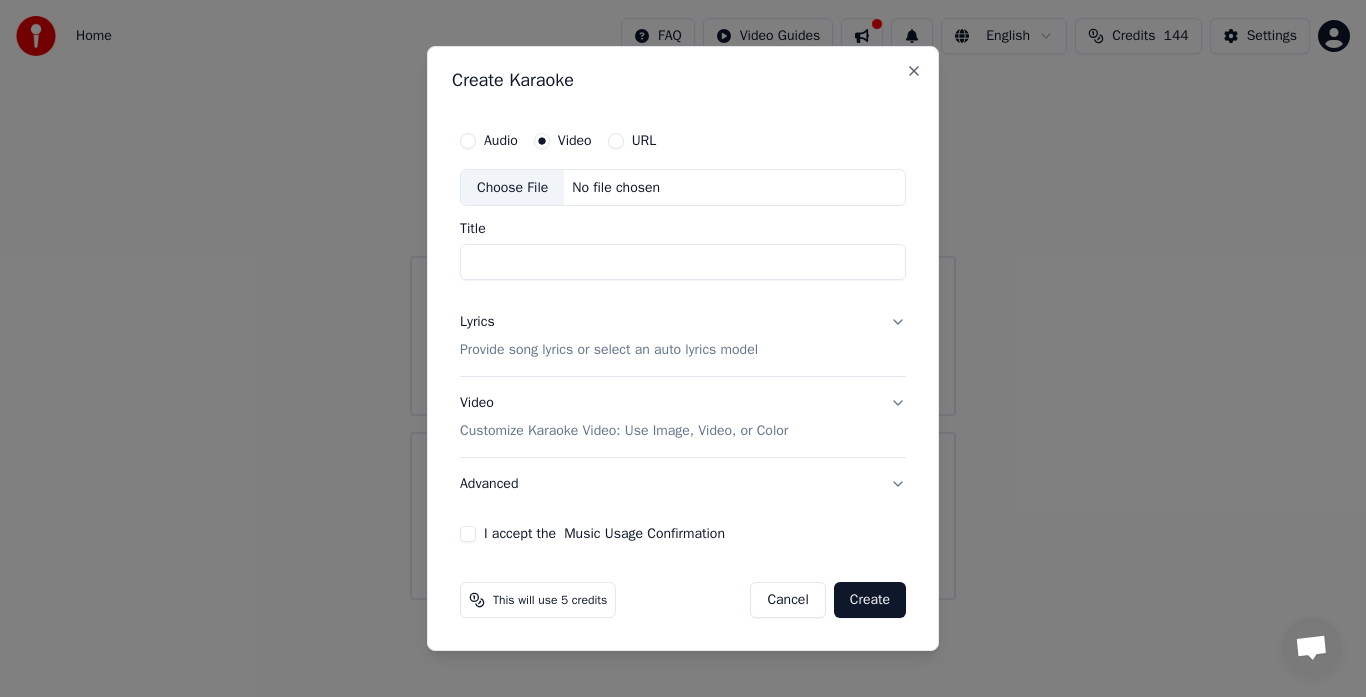 click on "Cancel" at bounding box center (787, 600) 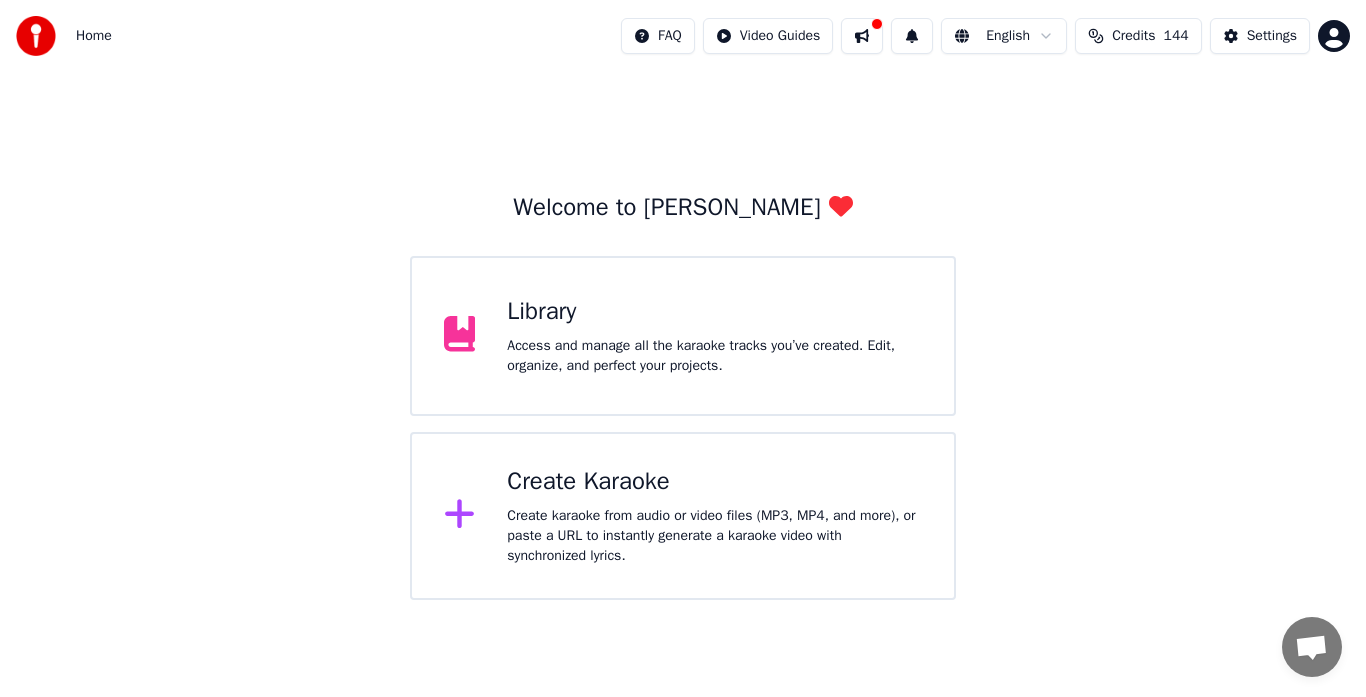 click on "Create karaoke from audio or video files (MP3, MP4, and more), or paste a URL to instantly generate a karaoke video with synchronized lyrics." at bounding box center (714, 536) 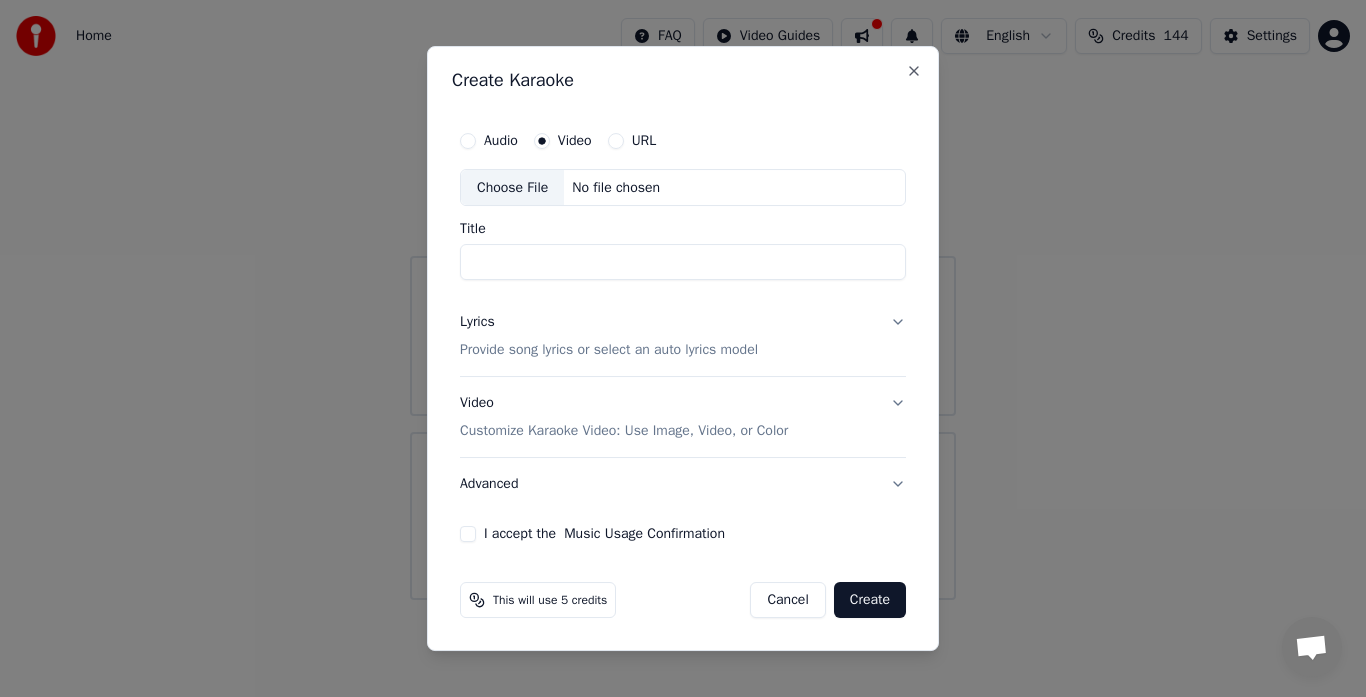 click on "Cancel" at bounding box center [787, 600] 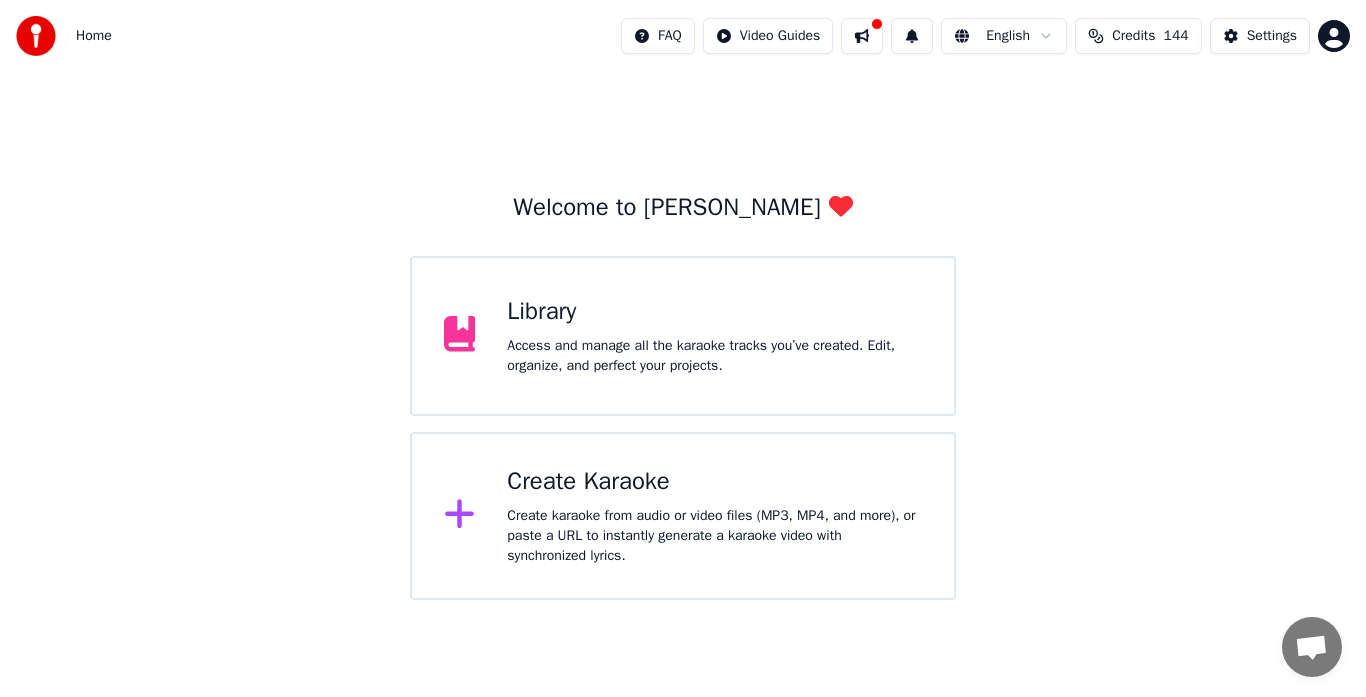 click on "Create karaoke from audio or video files (MP3, MP4, and more), or paste a URL to instantly generate a karaoke video with synchronized lyrics." at bounding box center [714, 536] 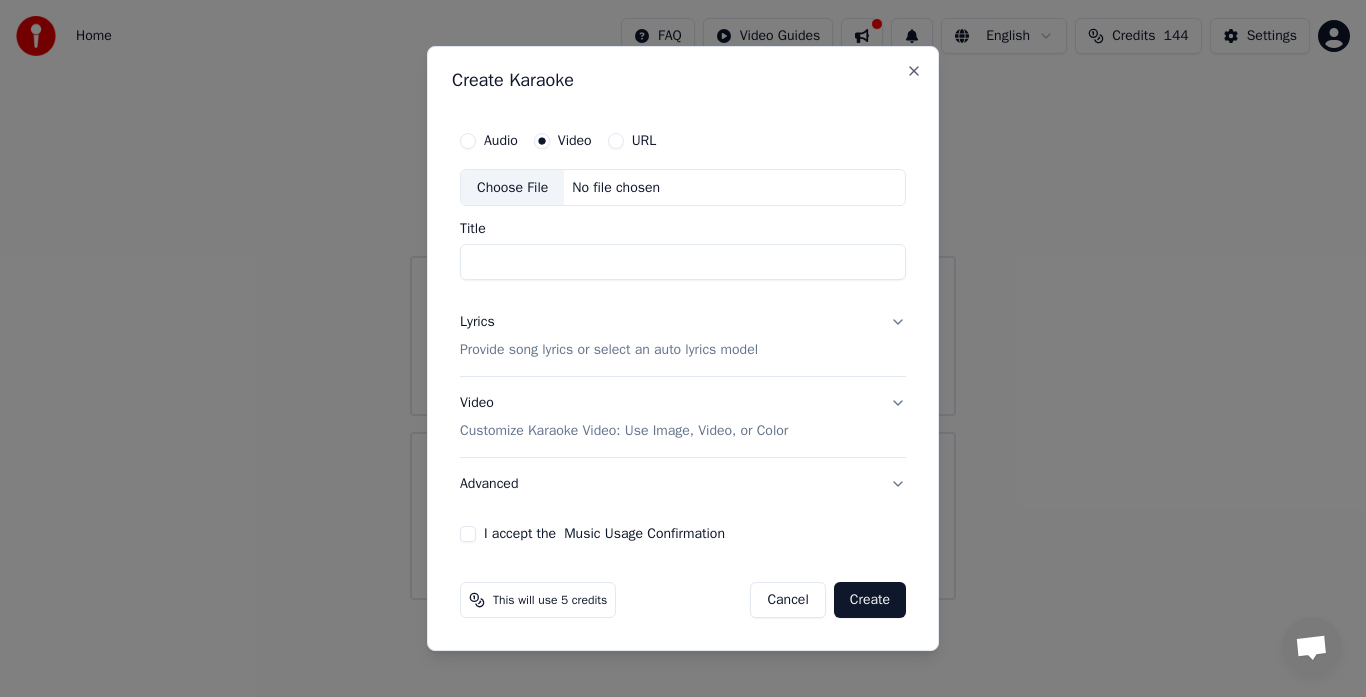 click on "Choose File" at bounding box center [512, 188] 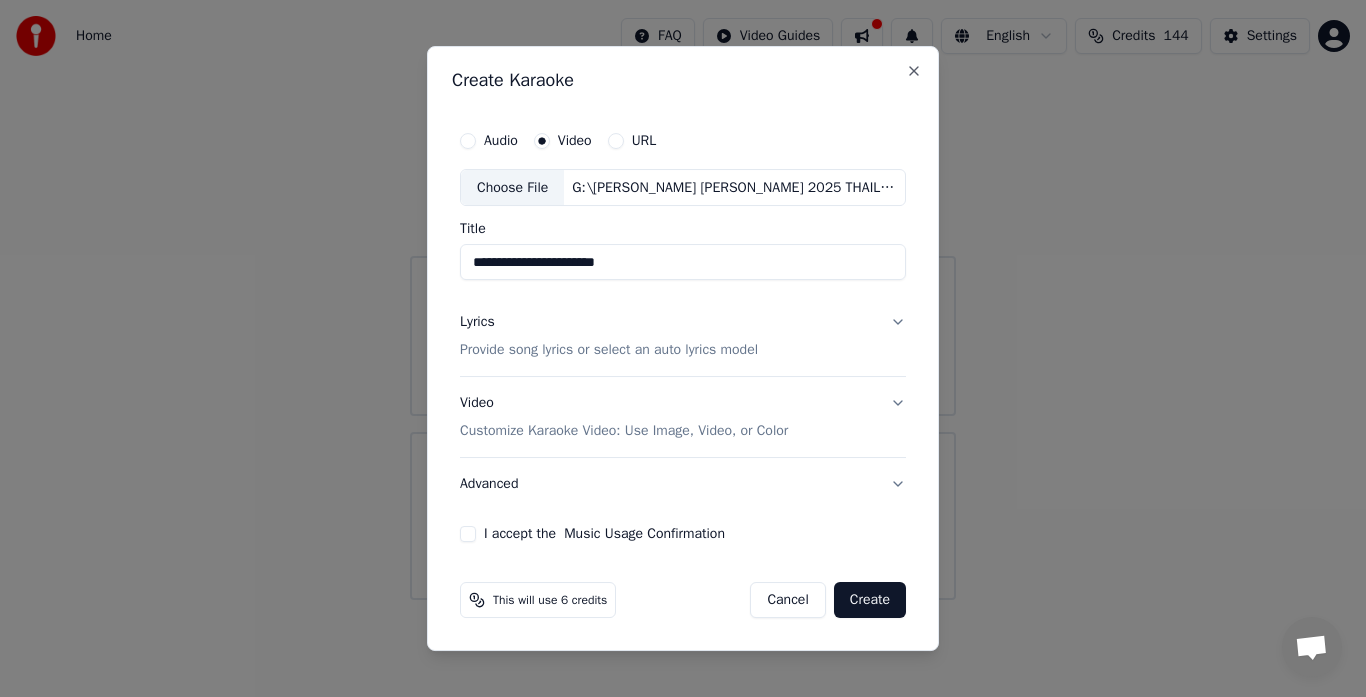 drag, startPoint x: 677, startPoint y: 263, endPoint x: 612, endPoint y: 261, distance: 65.03076 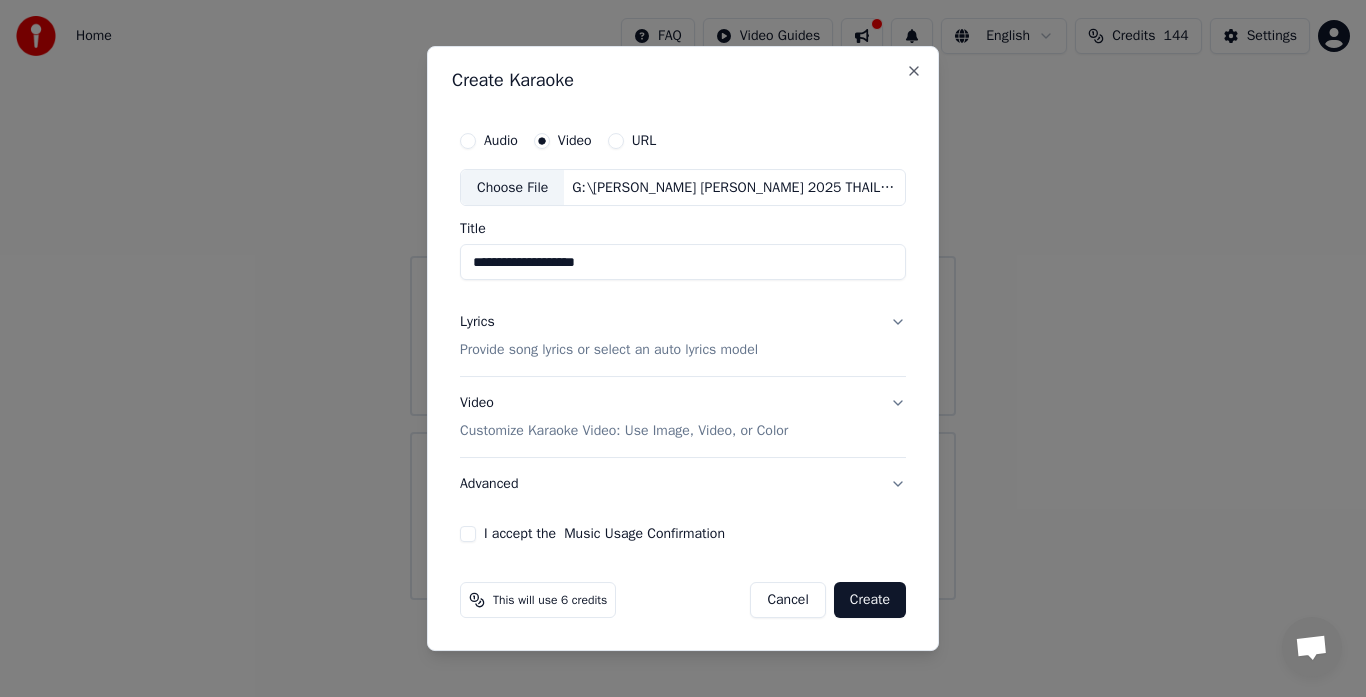 click on "**********" at bounding box center (683, 263) 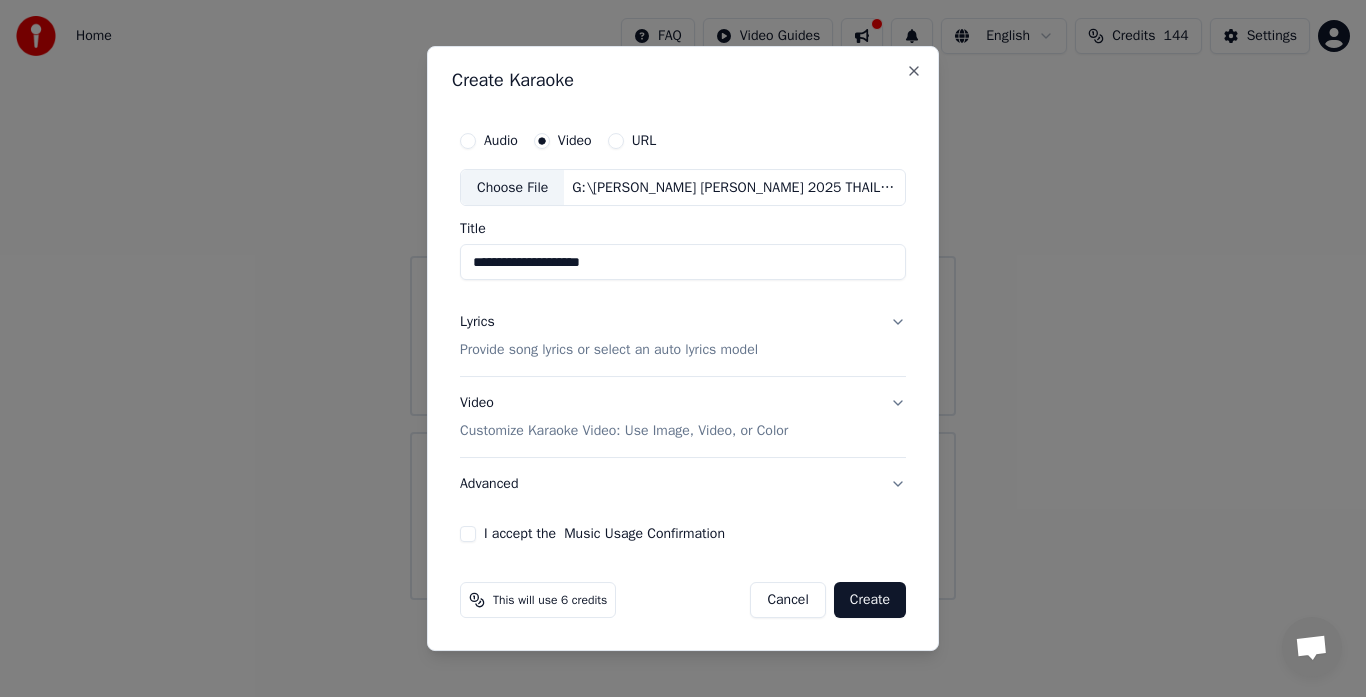 type on "**********" 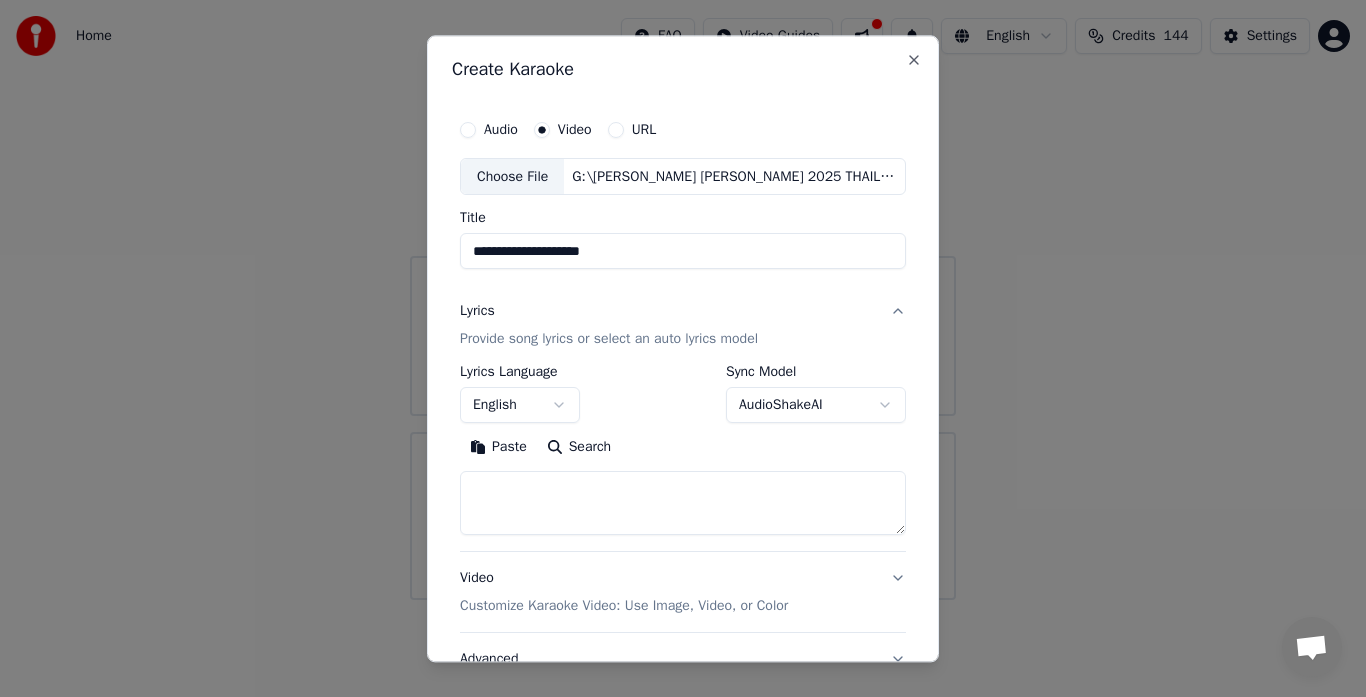 scroll, scrollTop: 164, scrollLeft: 0, axis: vertical 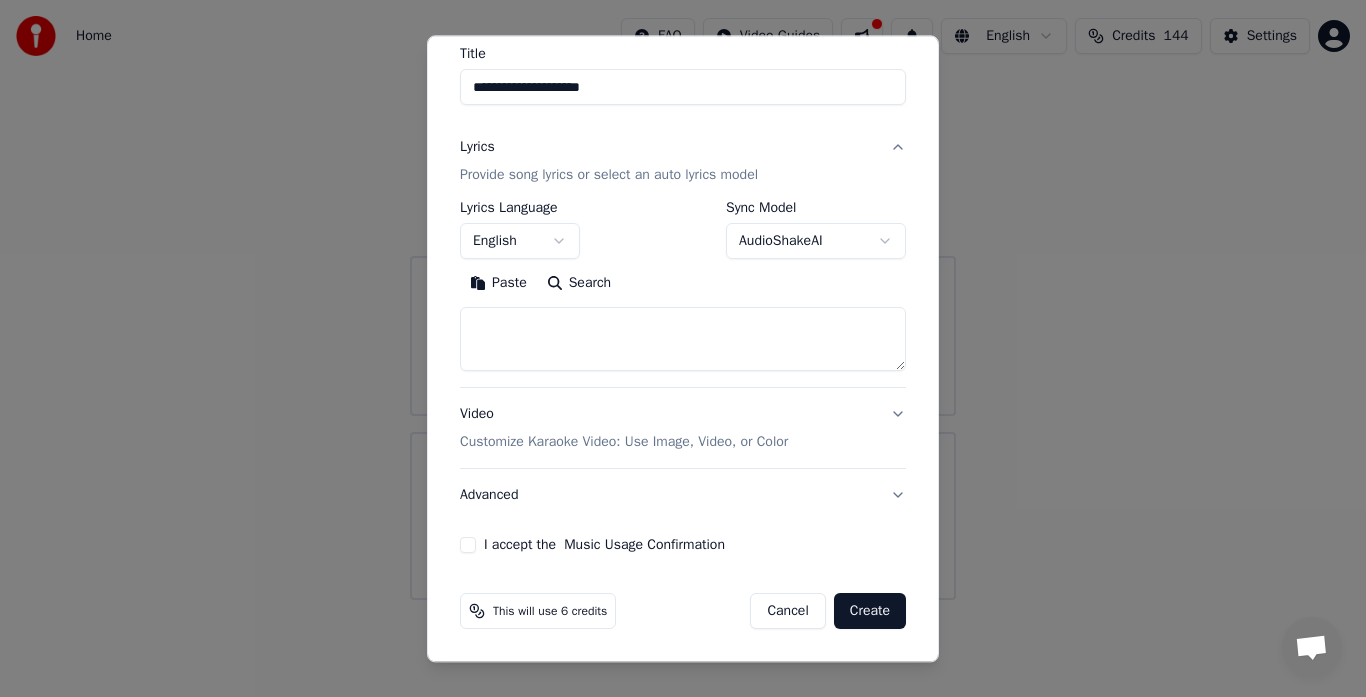 click on "I accept the   Music Usage Confirmation" at bounding box center [604, 546] 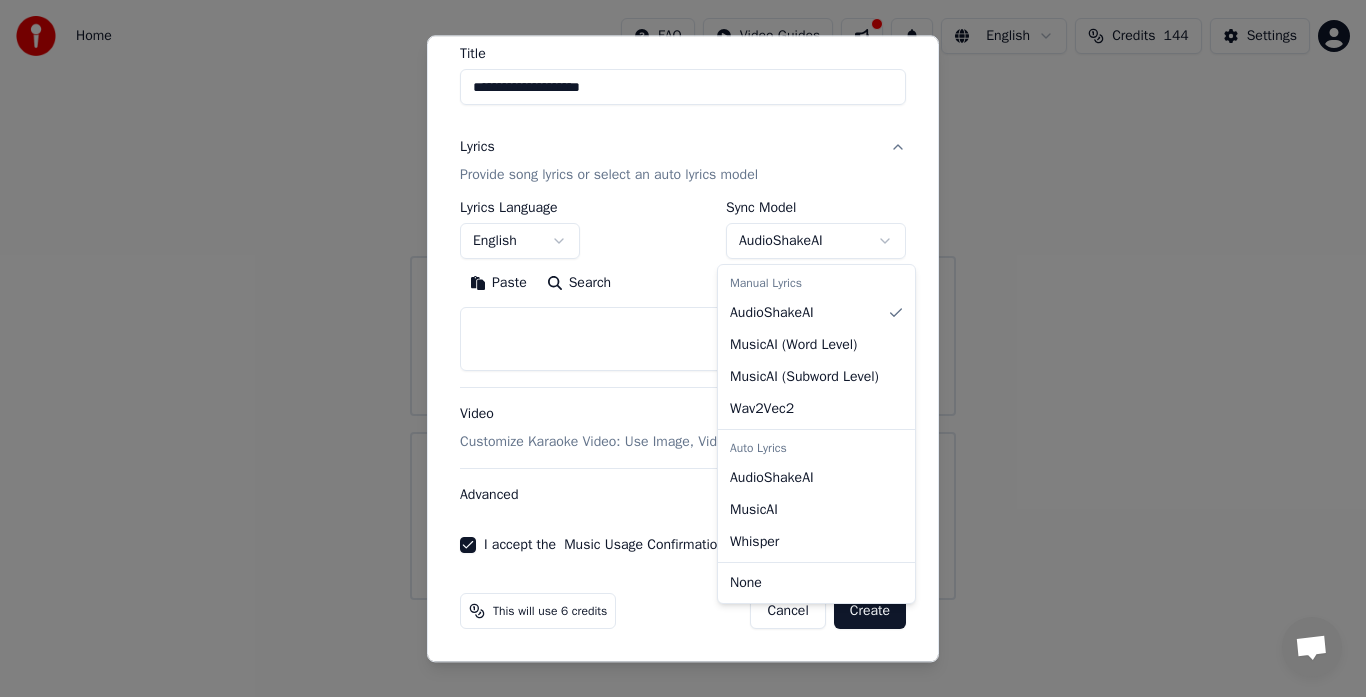 click on "**********" at bounding box center [683, 300] 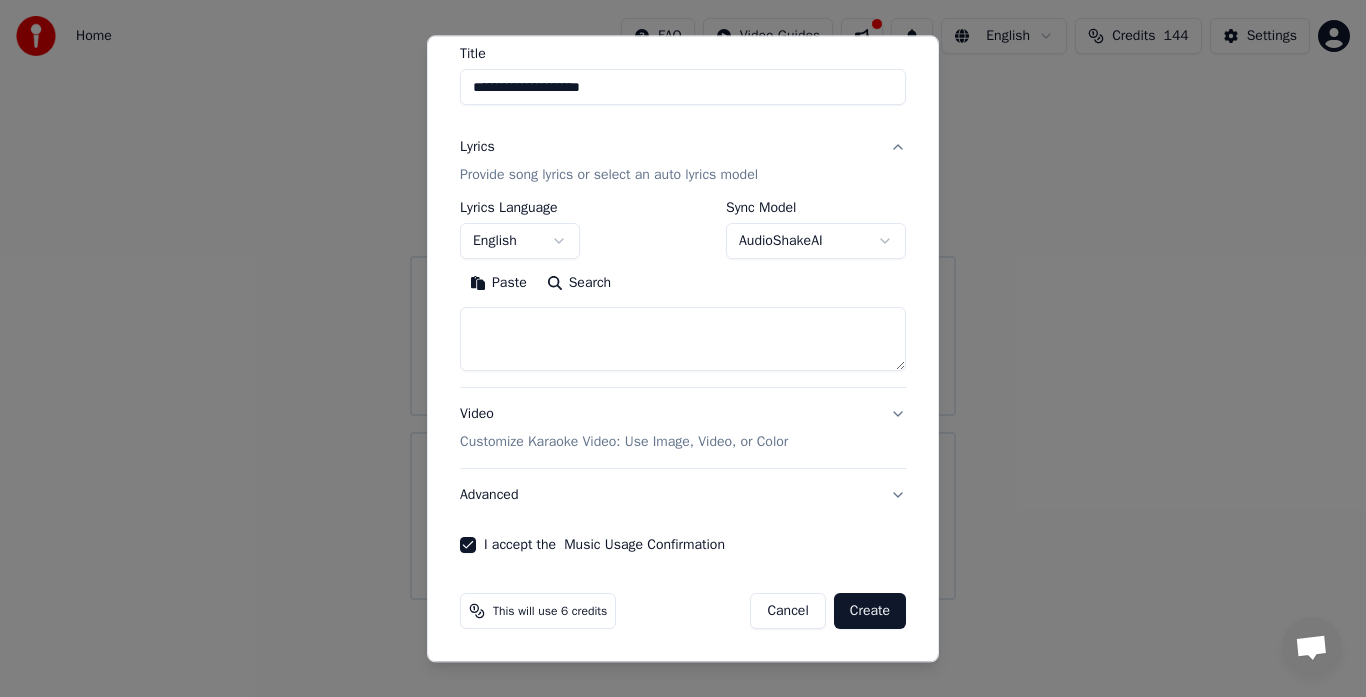 click on "Create" at bounding box center (870, 612) 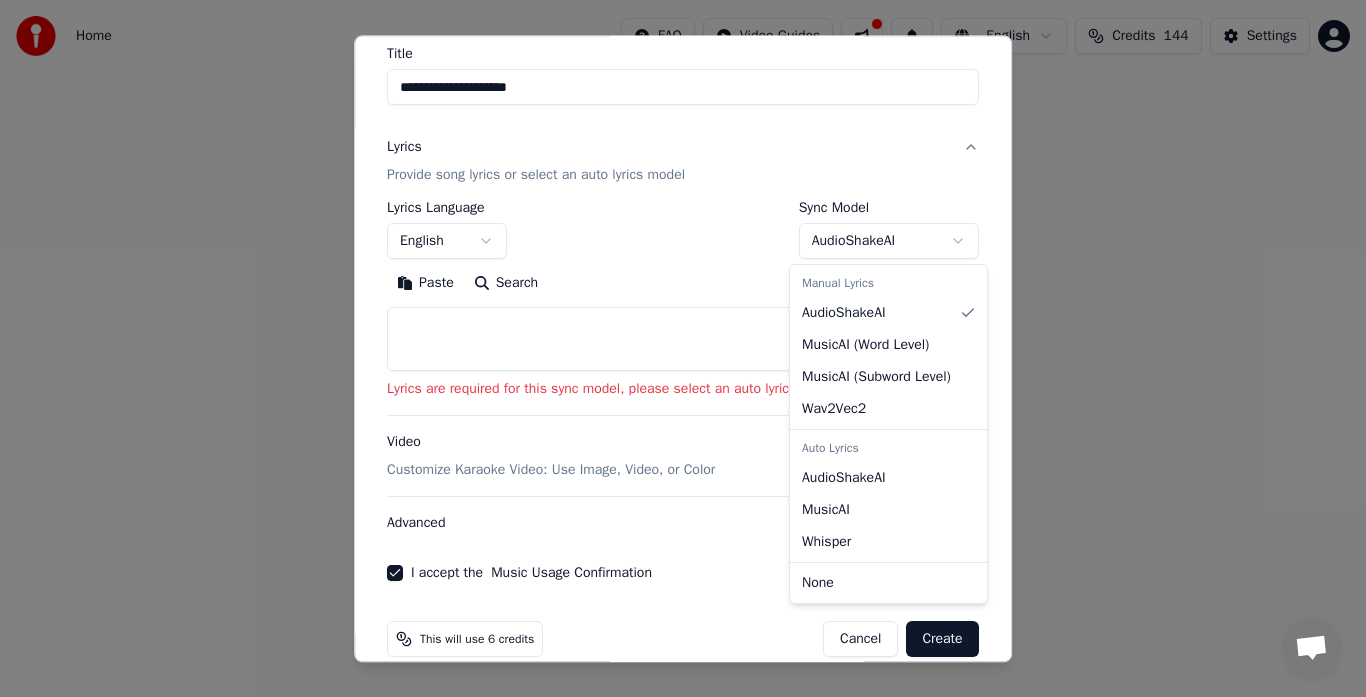 click on "**********" at bounding box center (683, 300) 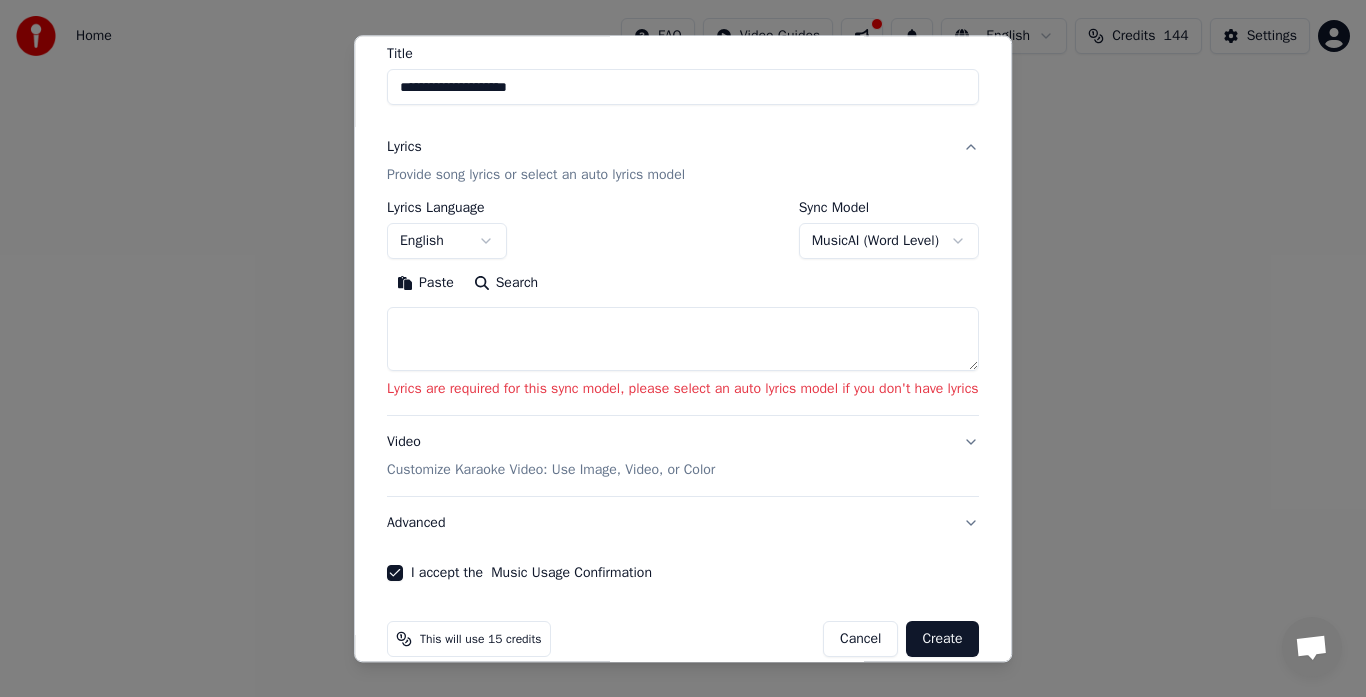 click on "Create" at bounding box center (943, 640) 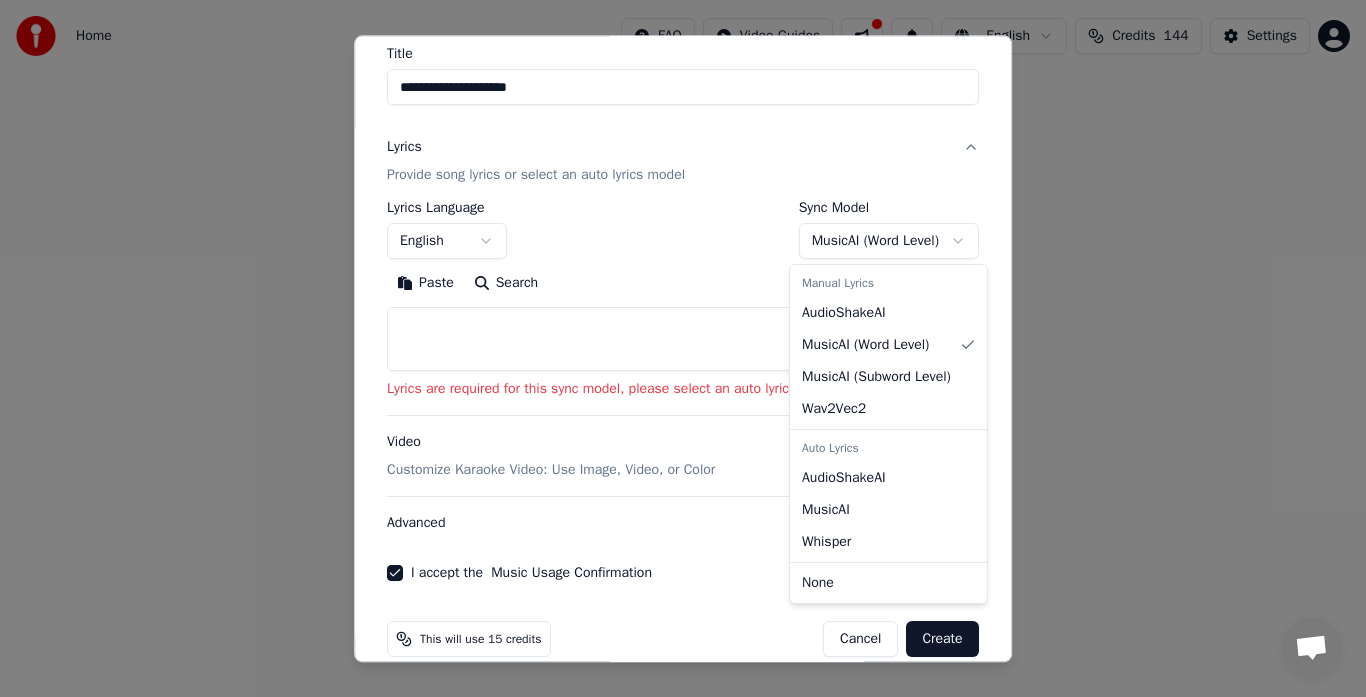 click on "**********" at bounding box center [683, 300] 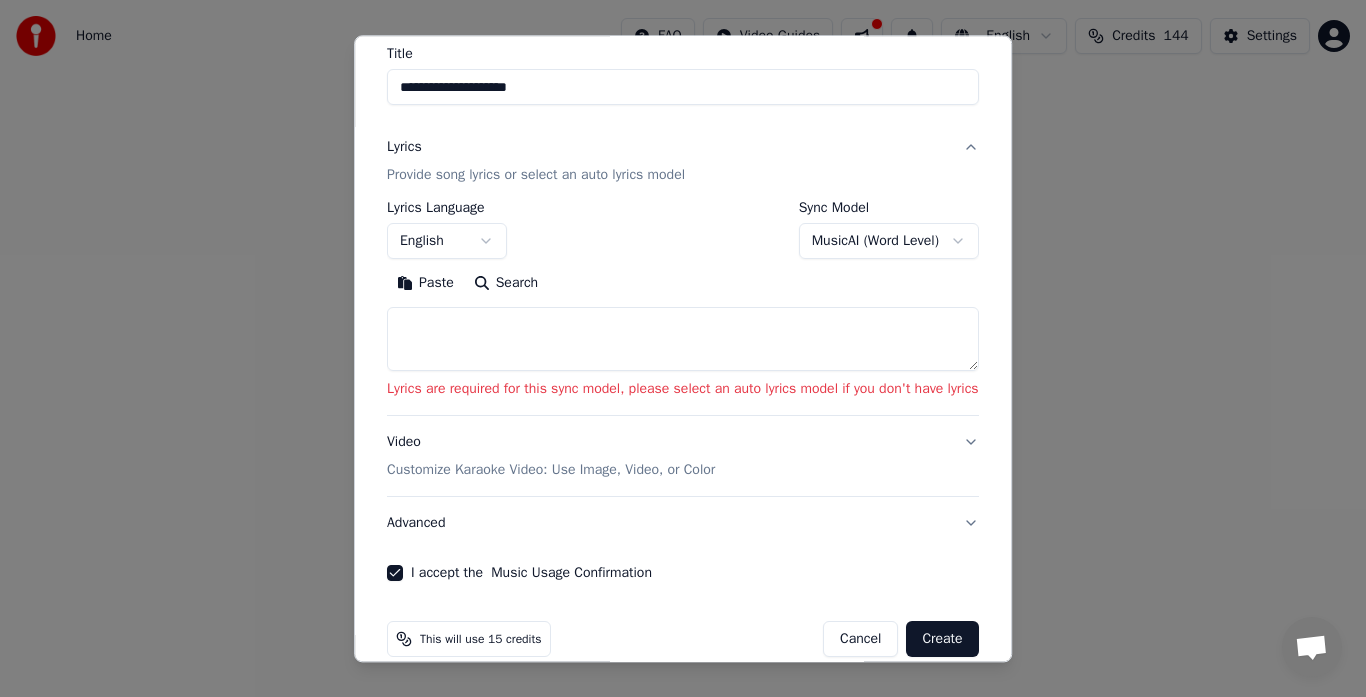 click on "**********" at bounding box center [683, 300] 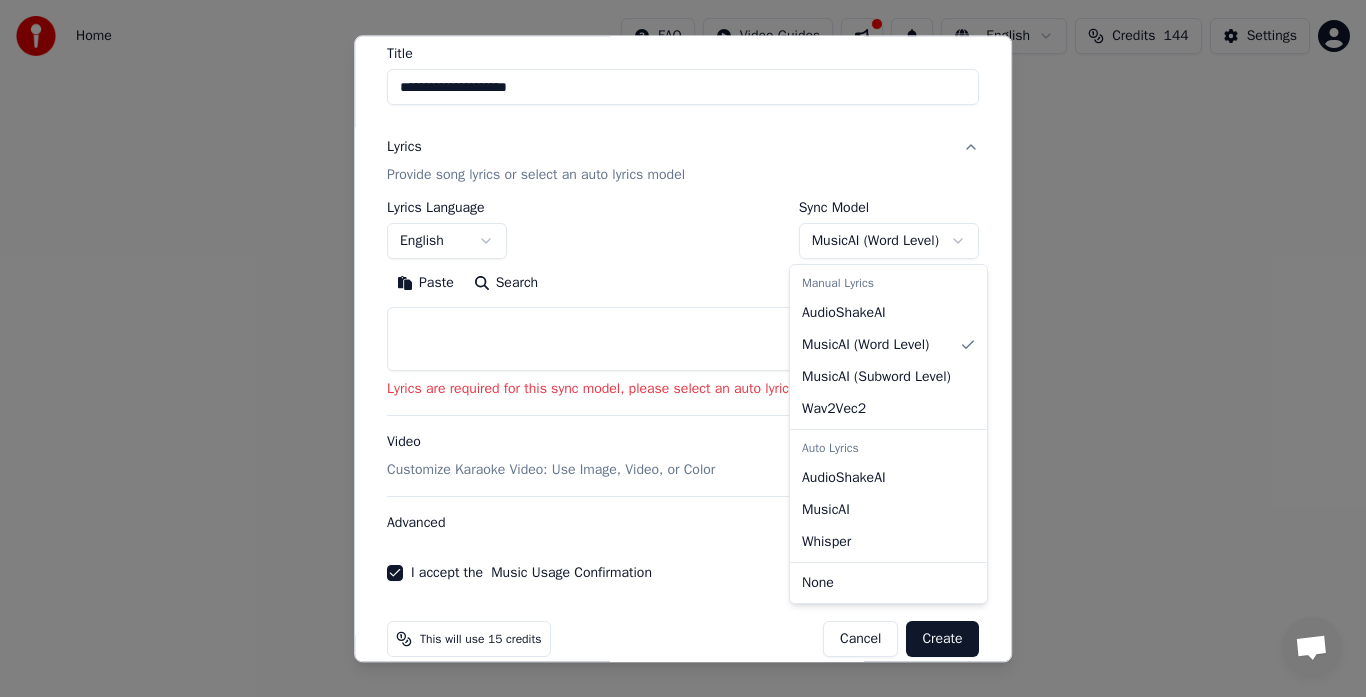 select on "**********" 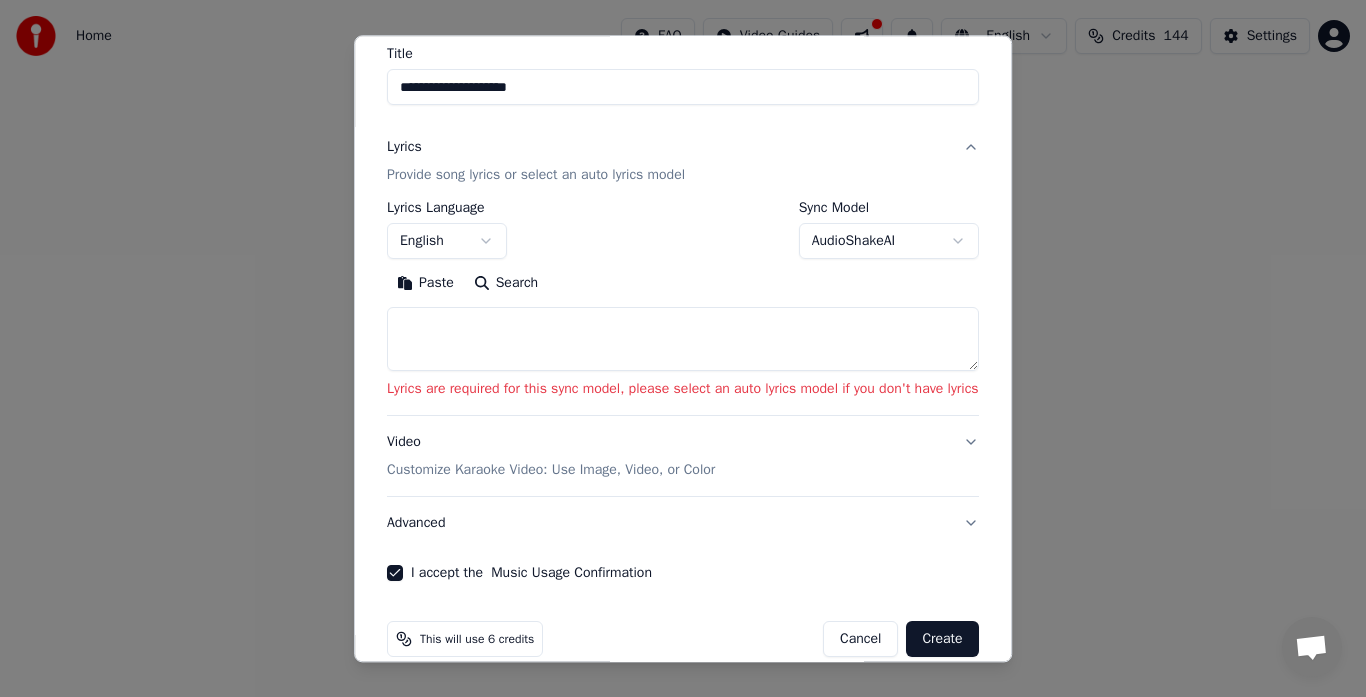 click on "Create" at bounding box center [943, 640] 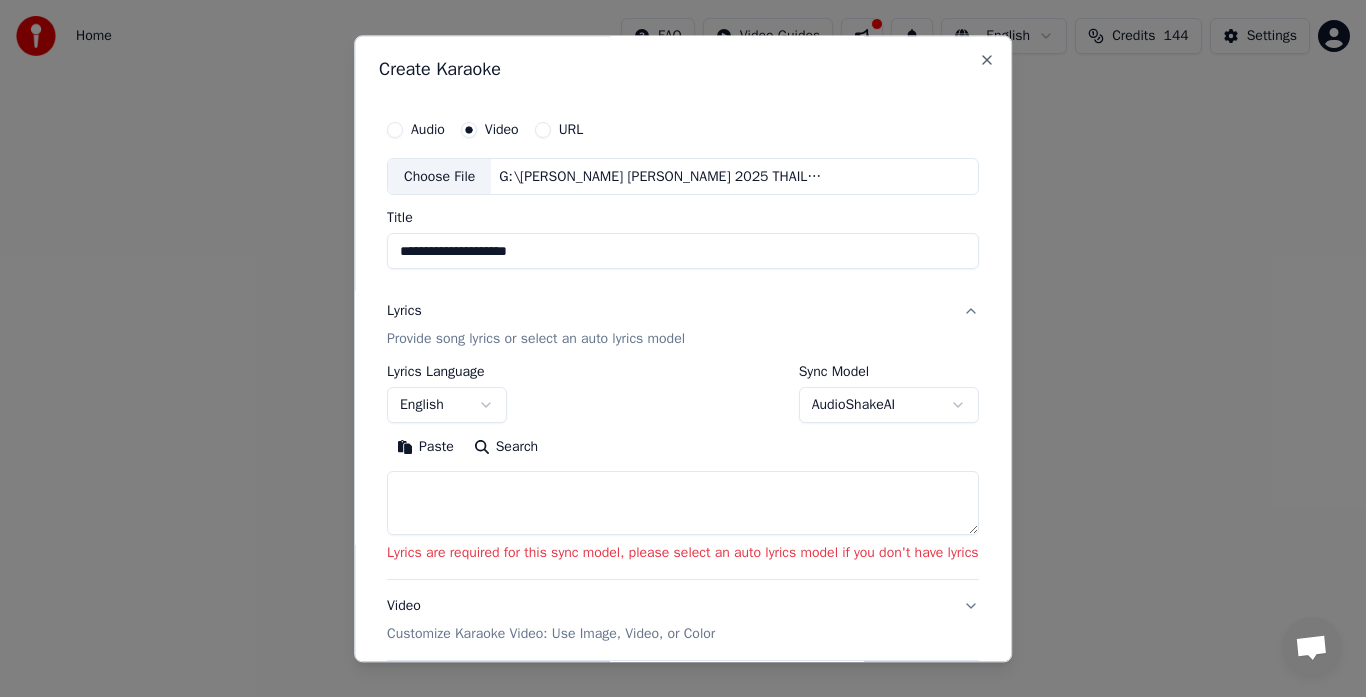 click on "Provide song lyrics or select an auto lyrics model" at bounding box center [536, 340] 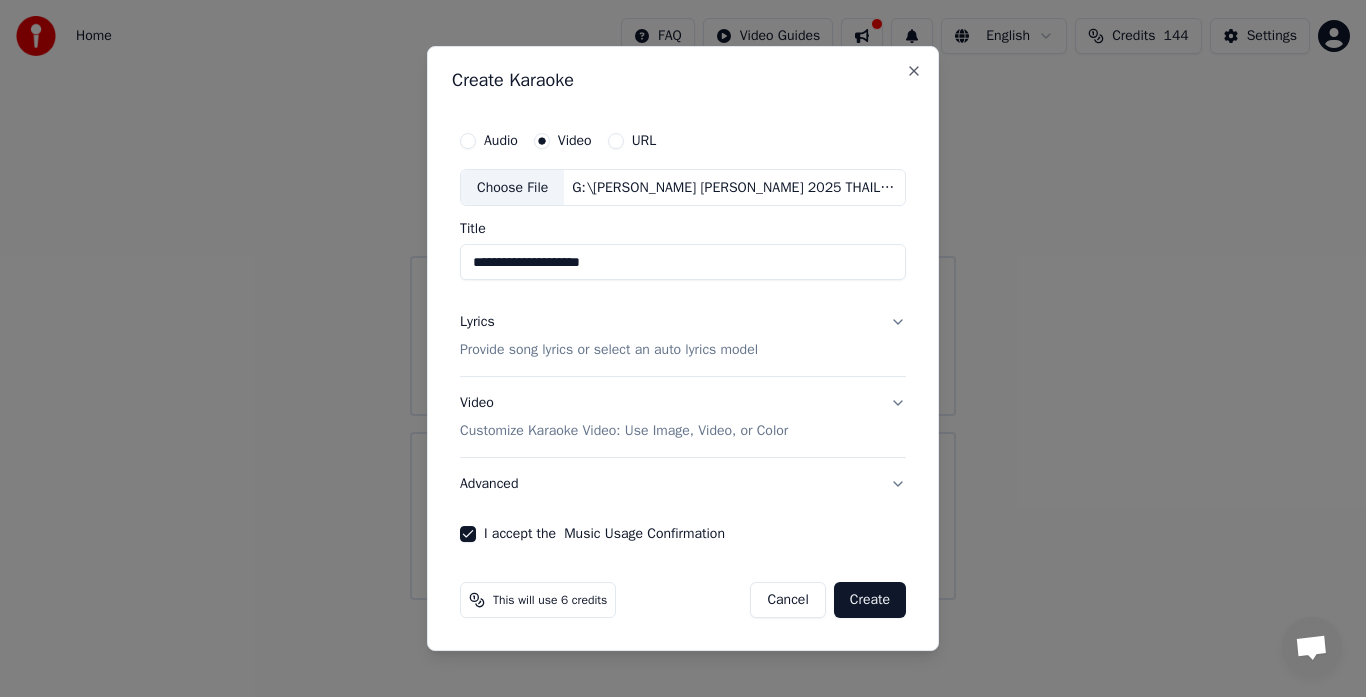 click on "Create" at bounding box center (870, 600) 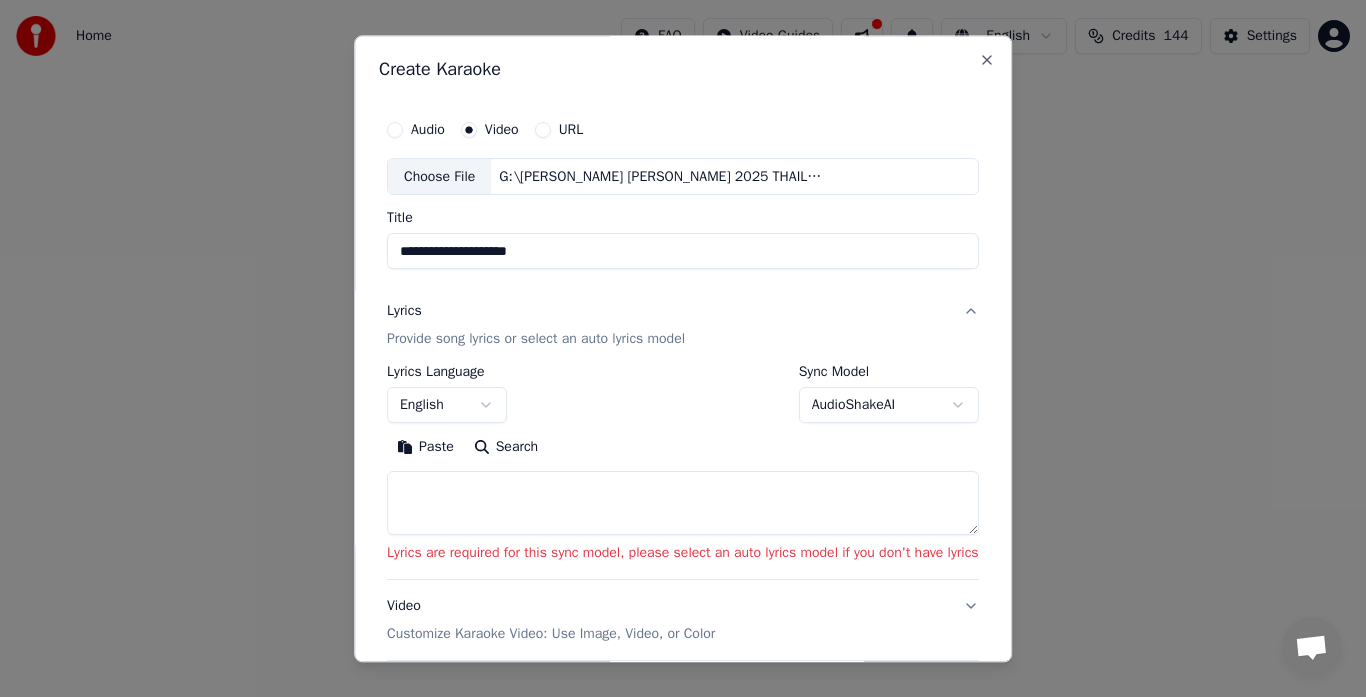 click on "Provide song lyrics or select an auto lyrics model" at bounding box center [536, 340] 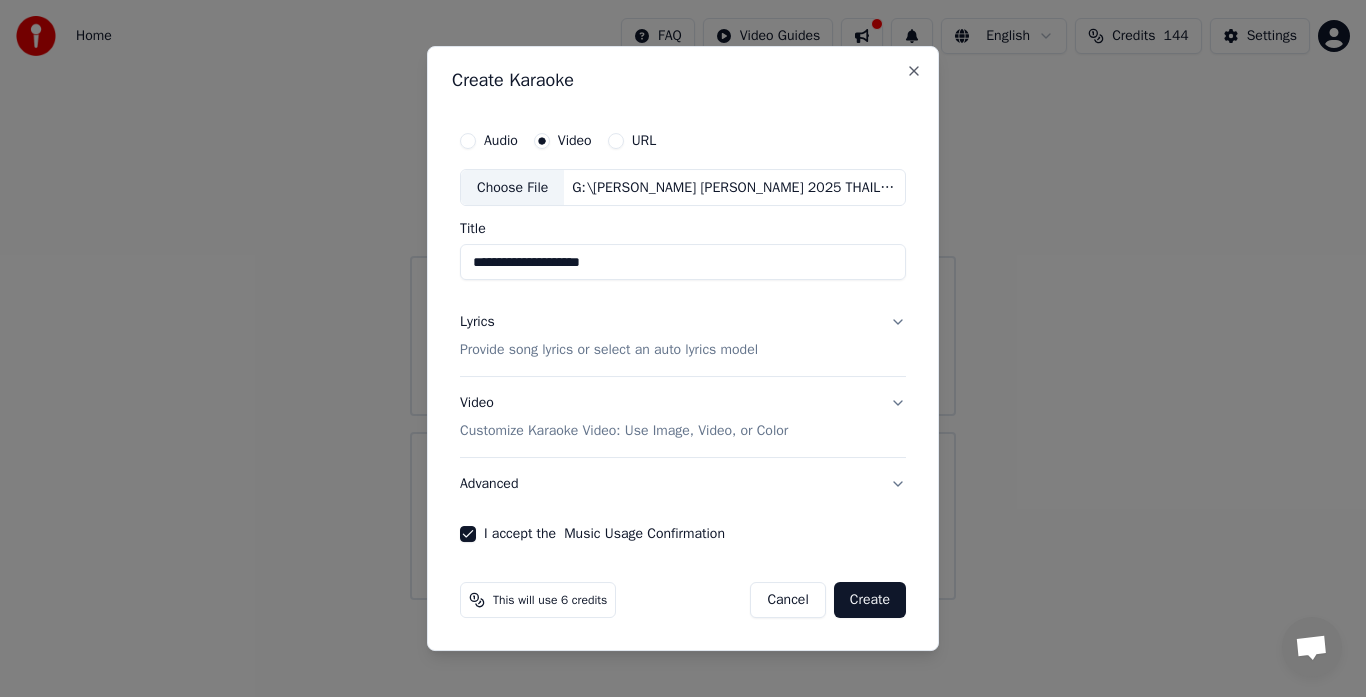 click on "Advanced" at bounding box center (683, 484) 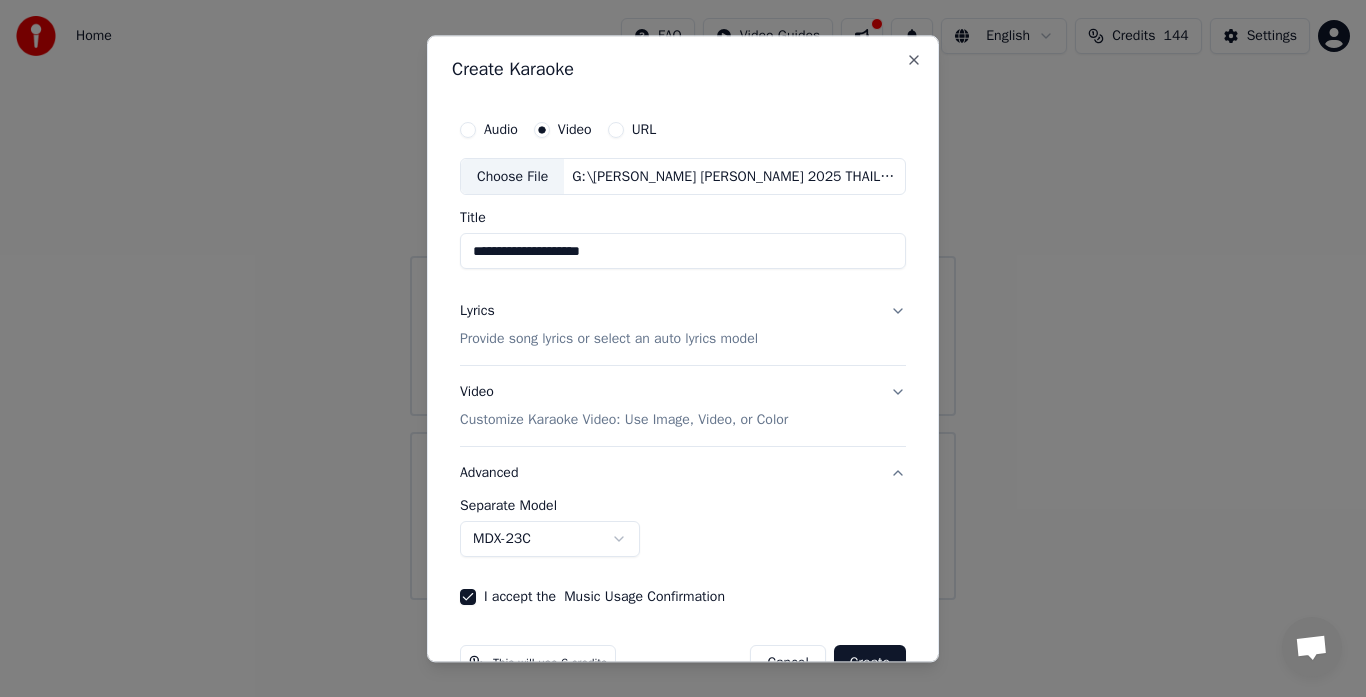 click on "**********" at bounding box center [683, 300] 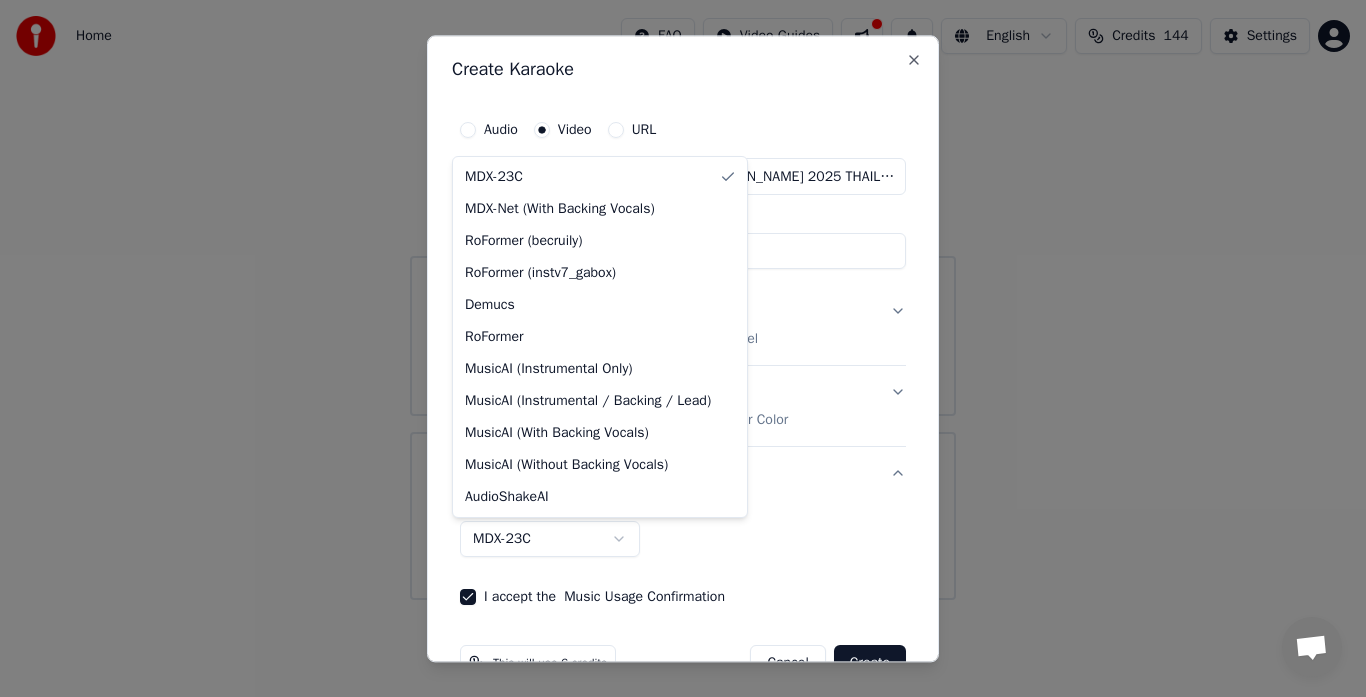 select on "**********" 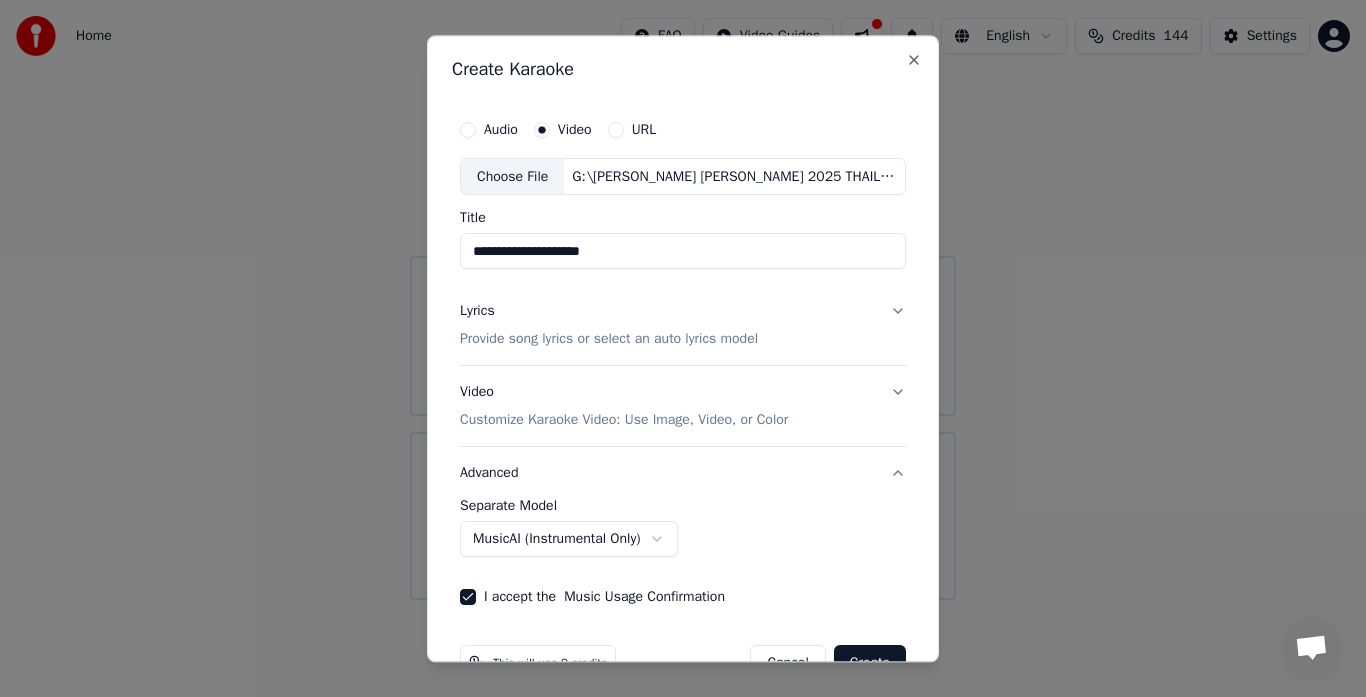 scroll, scrollTop: 52, scrollLeft: 0, axis: vertical 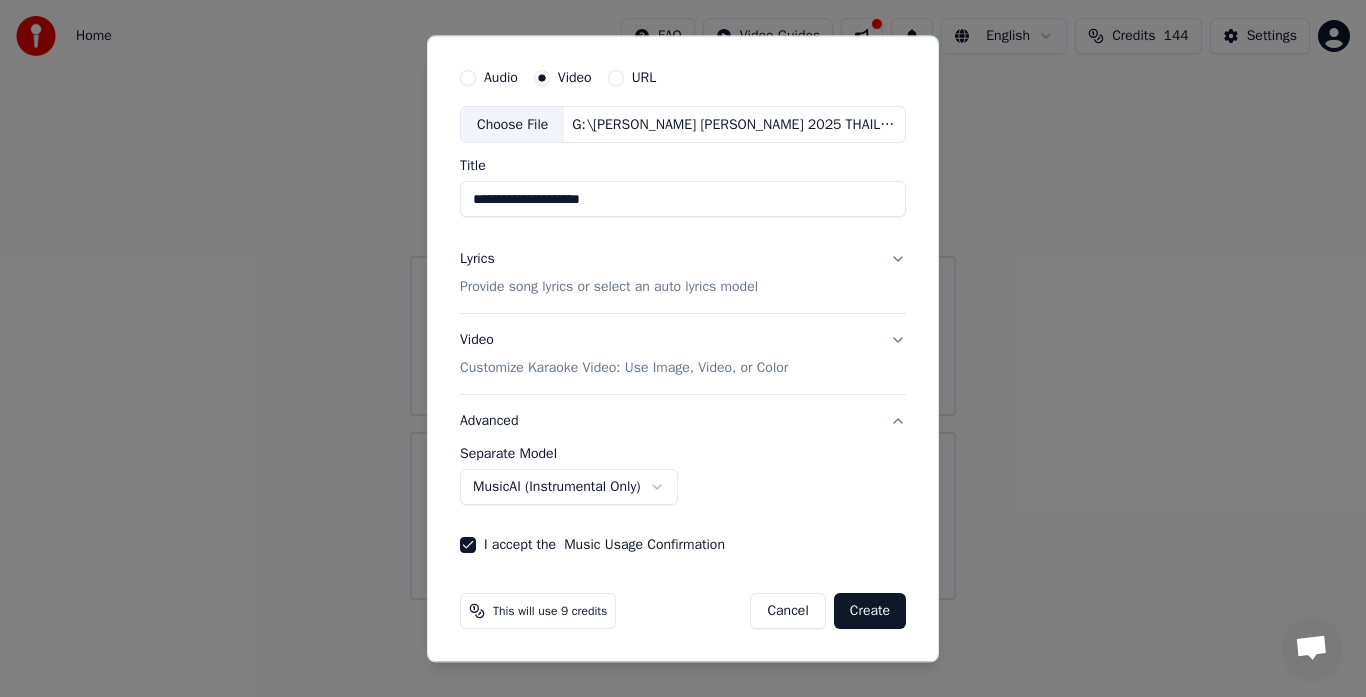 click on "Create" at bounding box center (870, 612) 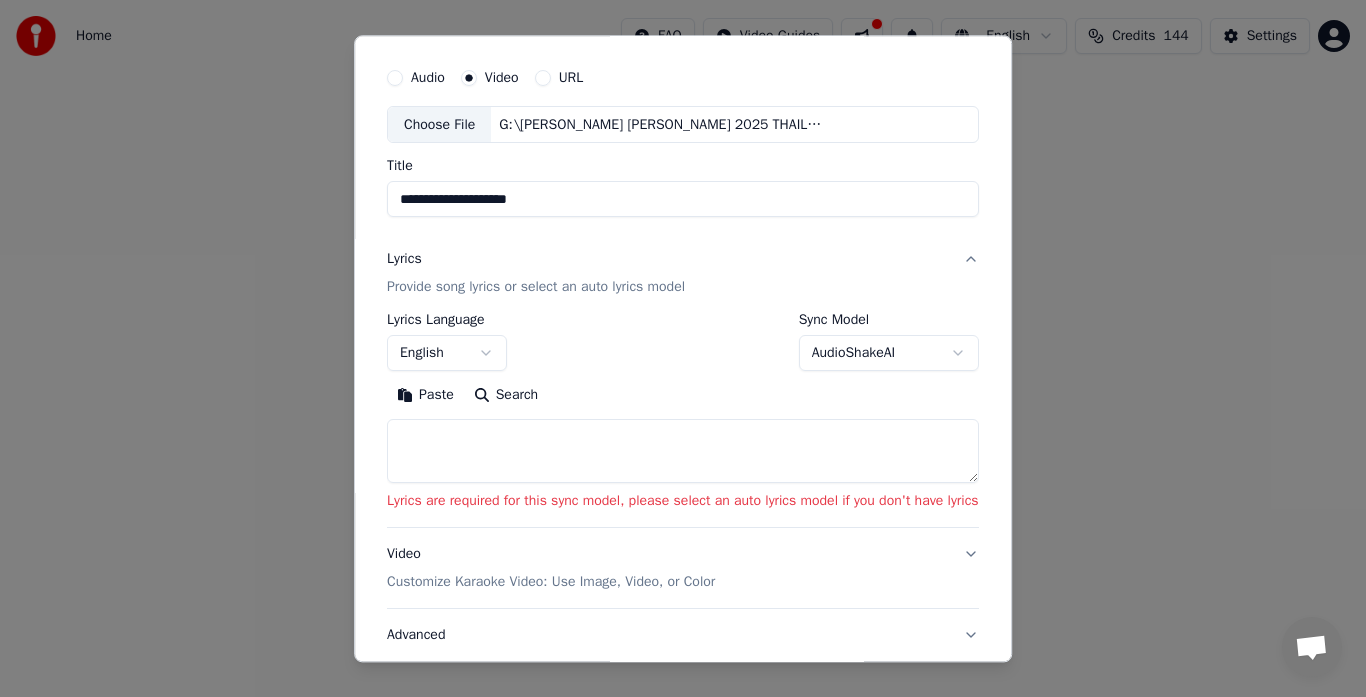 scroll, scrollTop: 192, scrollLeft: 0, axis: vertical 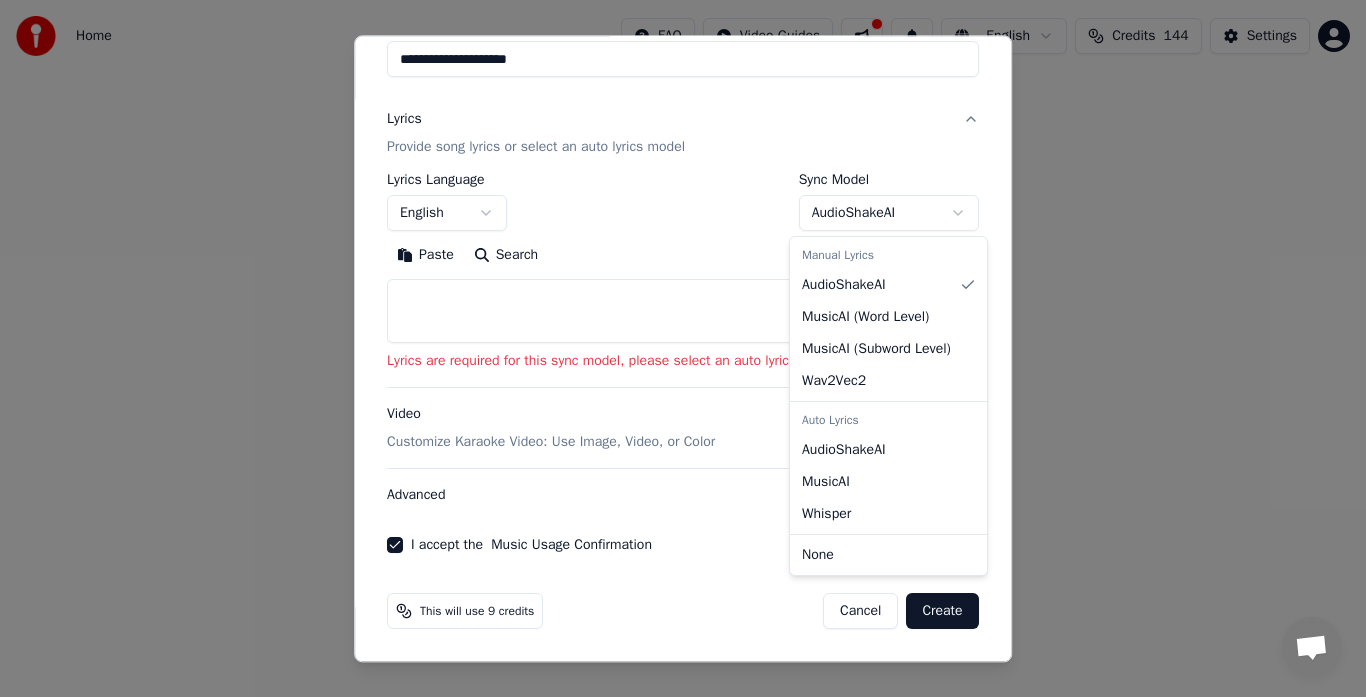 click on "**********" at bounding box center (683, 300) 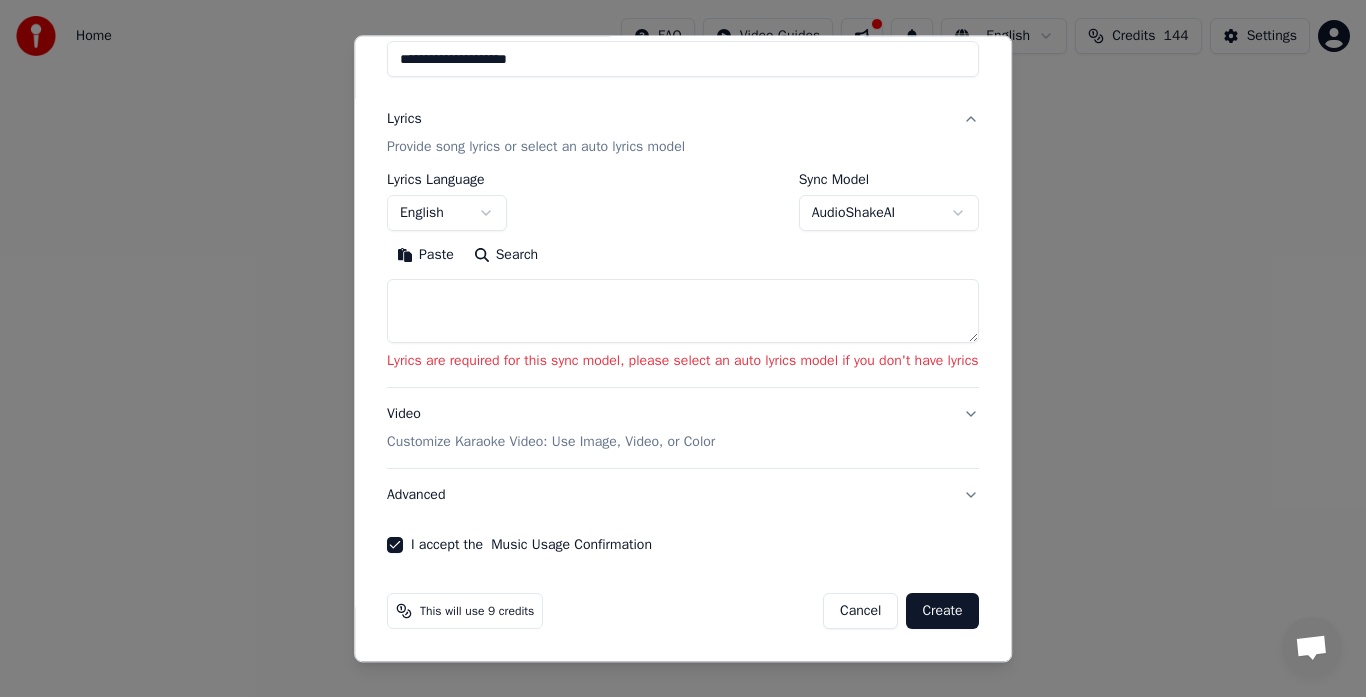 click at bounding box center (683, 312) 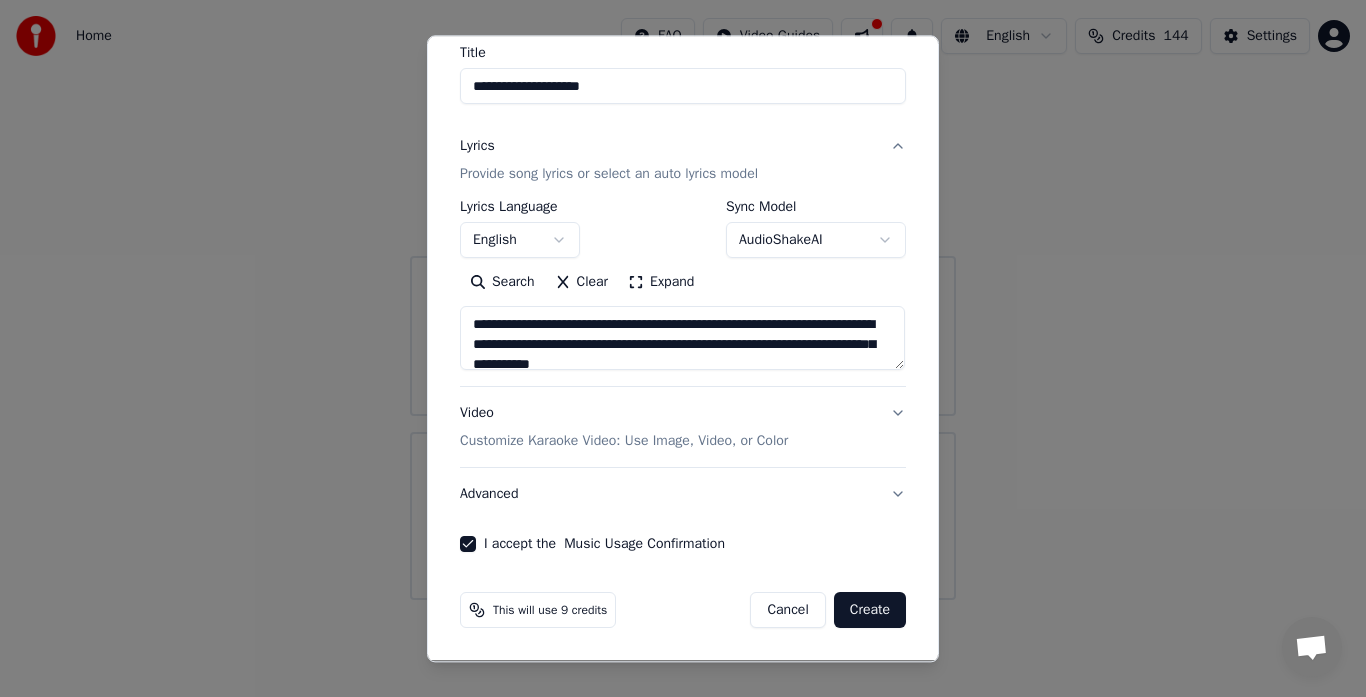 scroll, scrollTop: 465, scrollLeft: 0, axis: vertical 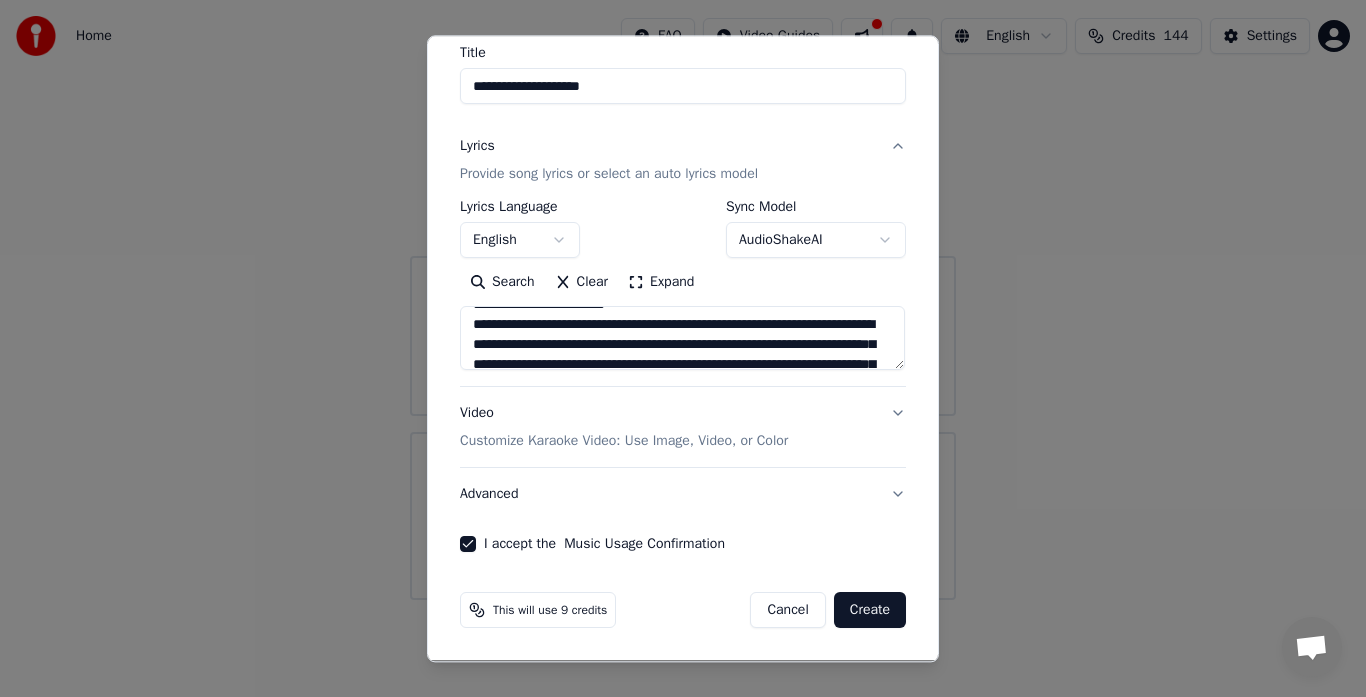 drag, startPoint x: 544, startPoint y: 345, endPoint x: 448, endPoint y: 347, distance: 96.02083 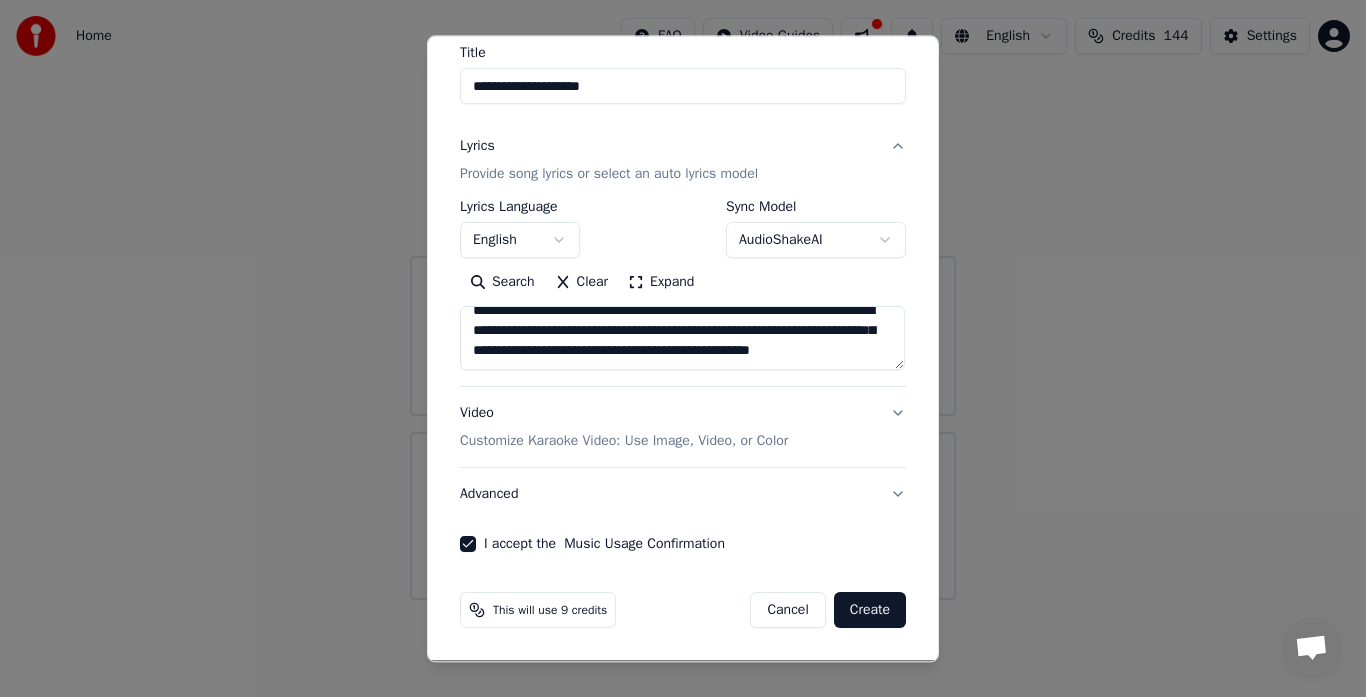 drag, startPoint x: 643, startPoint y: 363, endPoint x: 569, endPoint y: 363, distance: 74 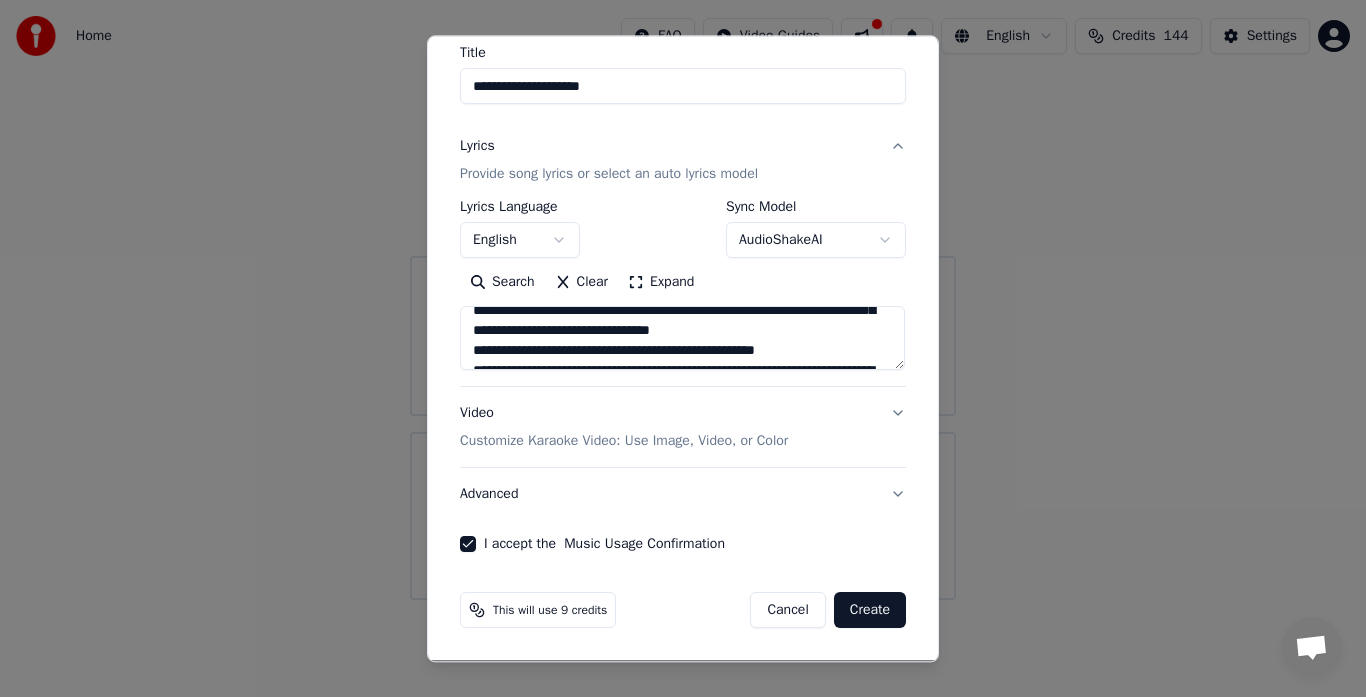 scroll, scrollTop: 0, scrollLeft: 0, axis: both 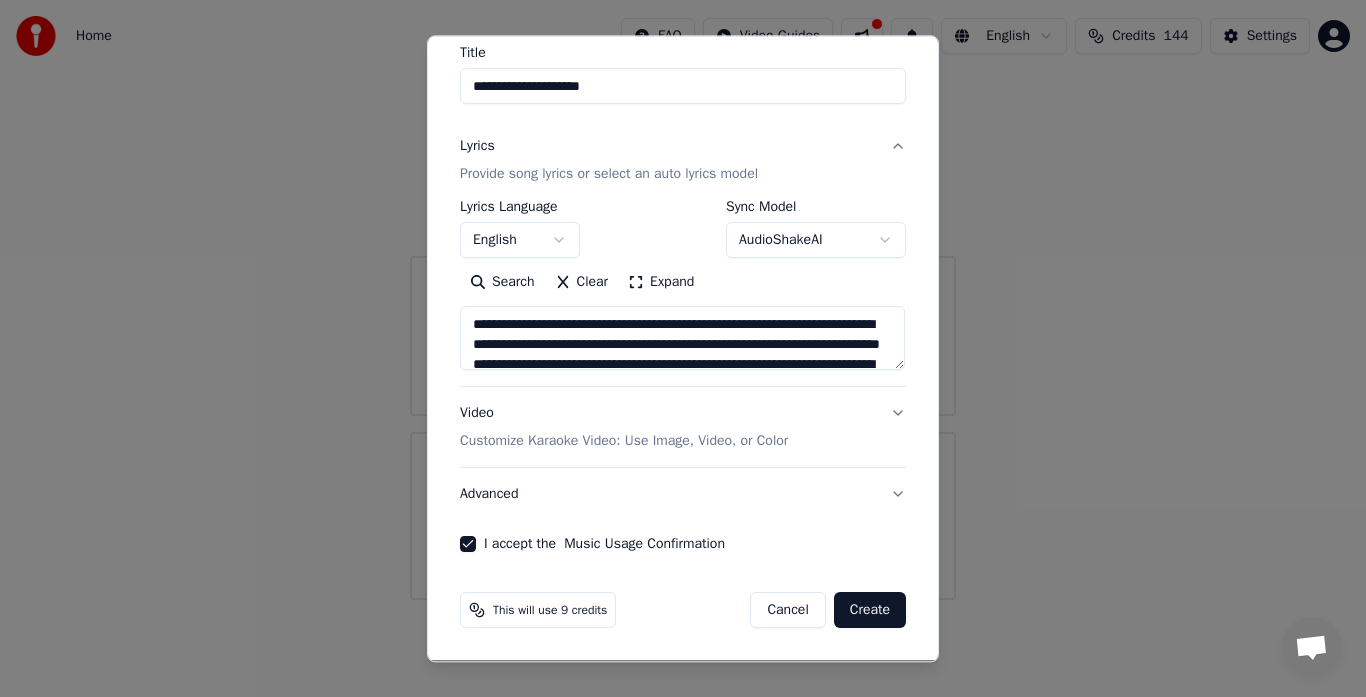 type on "**********" 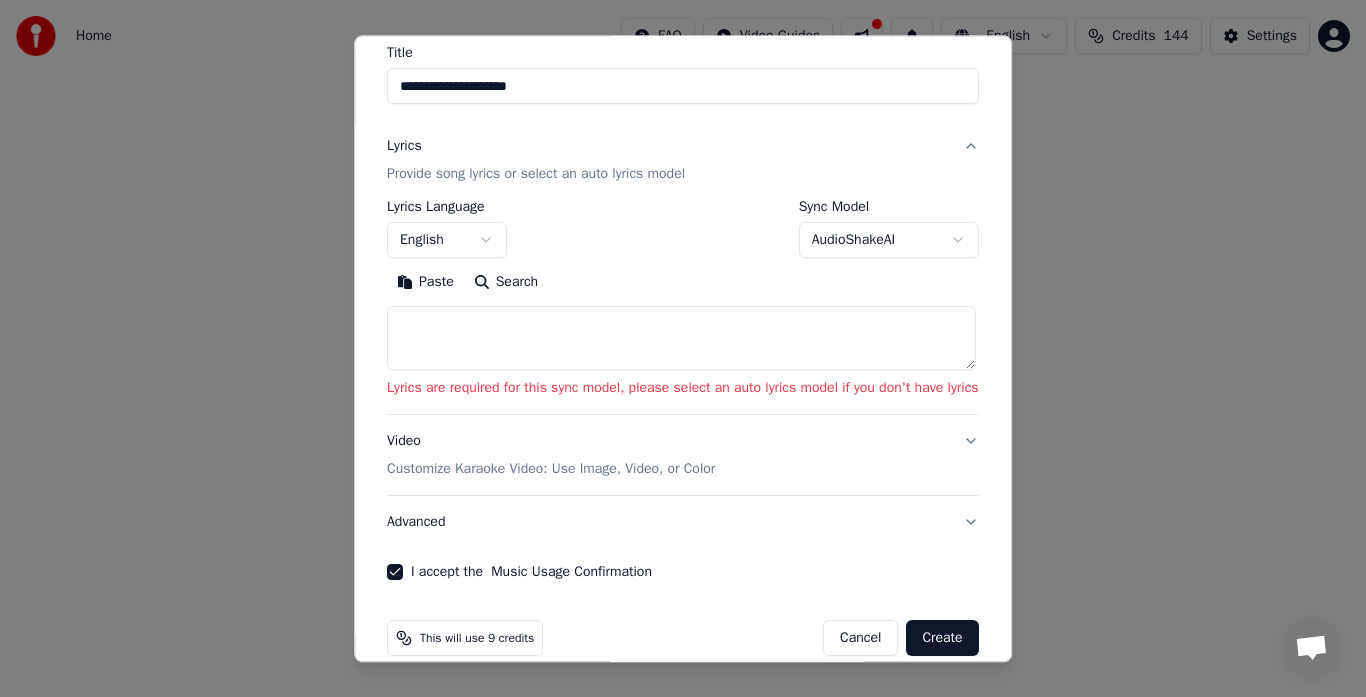 paste on "**********" 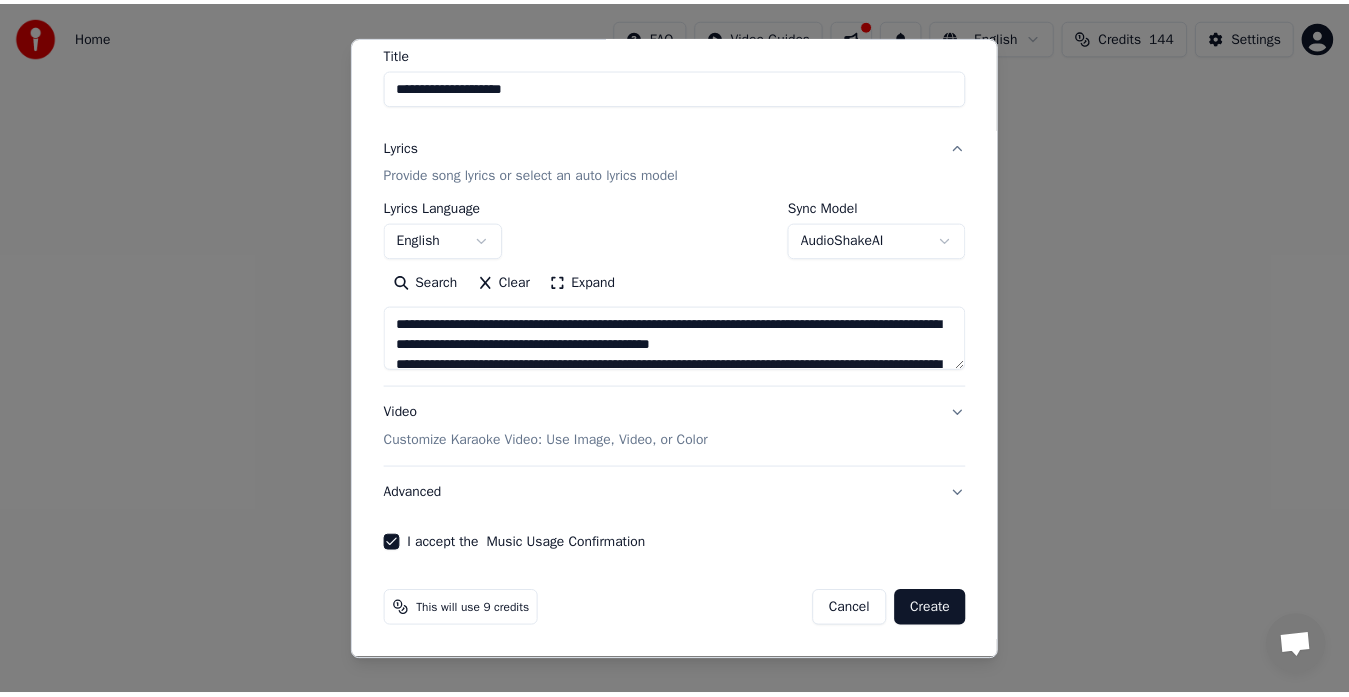 scroll, scrollTop: 445, scrollLeft: 0, axis: vertical 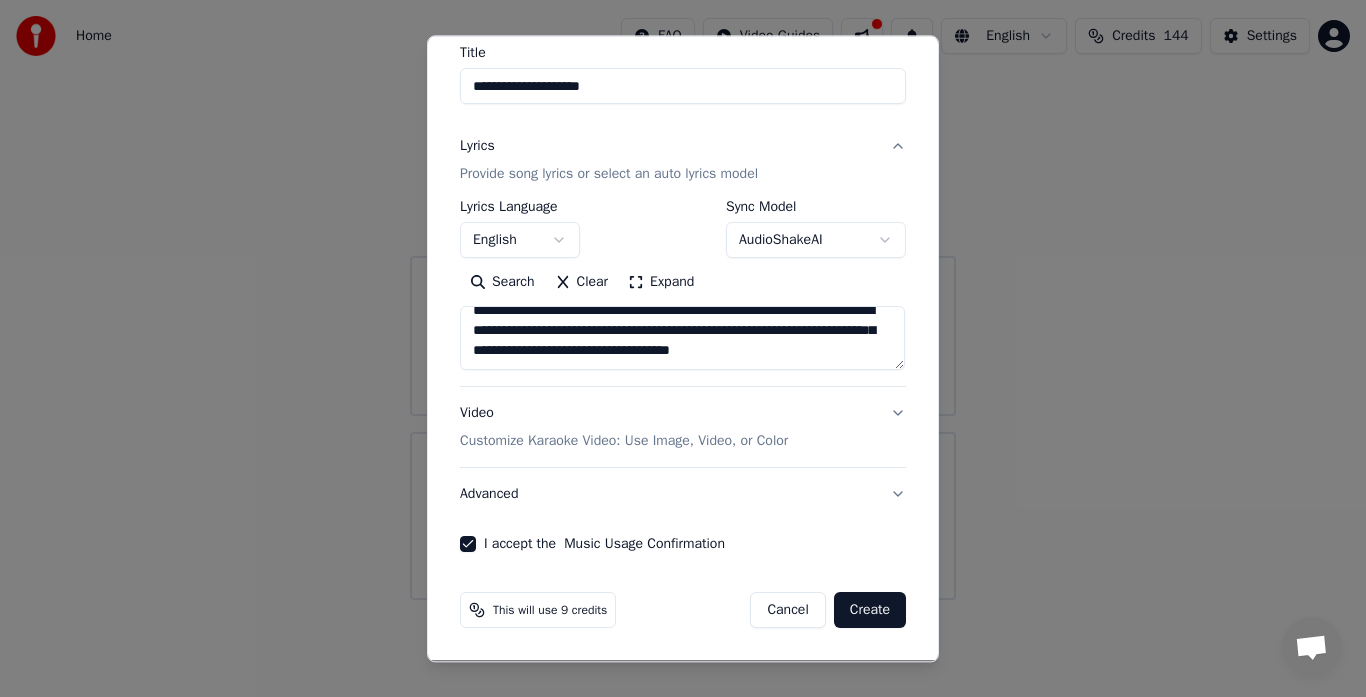 type on "**********" 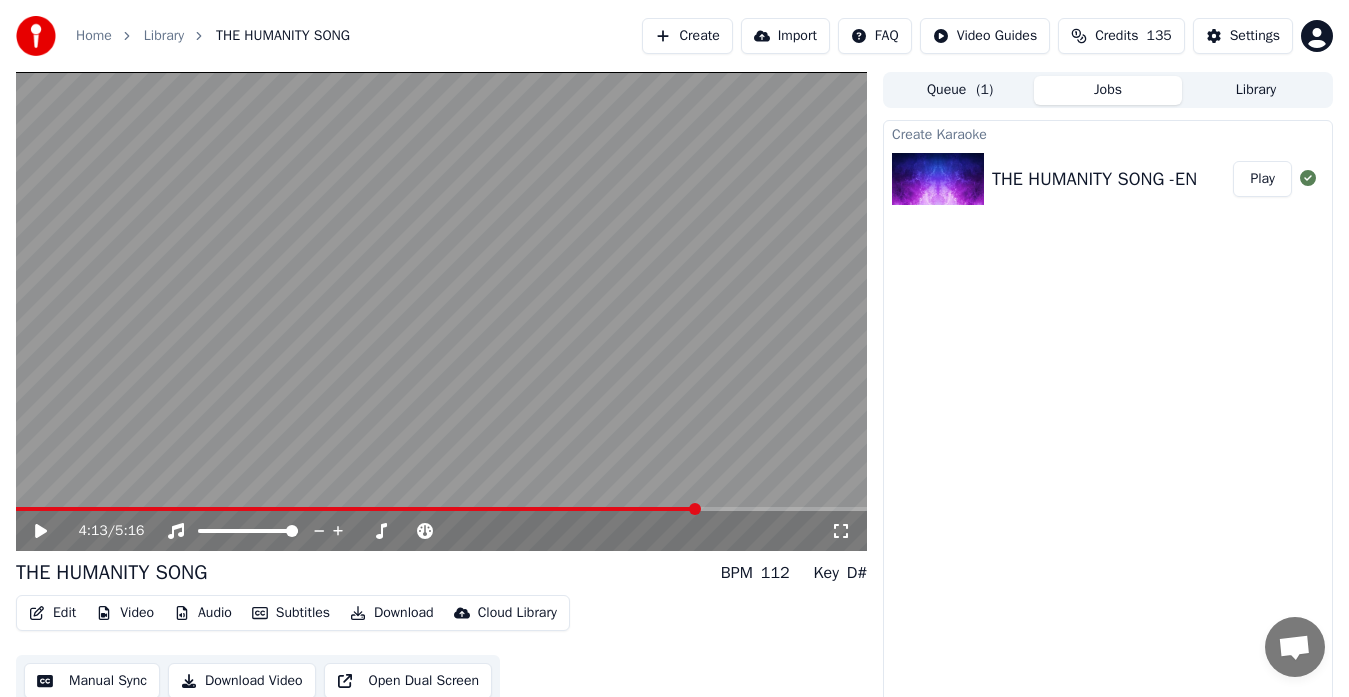 click 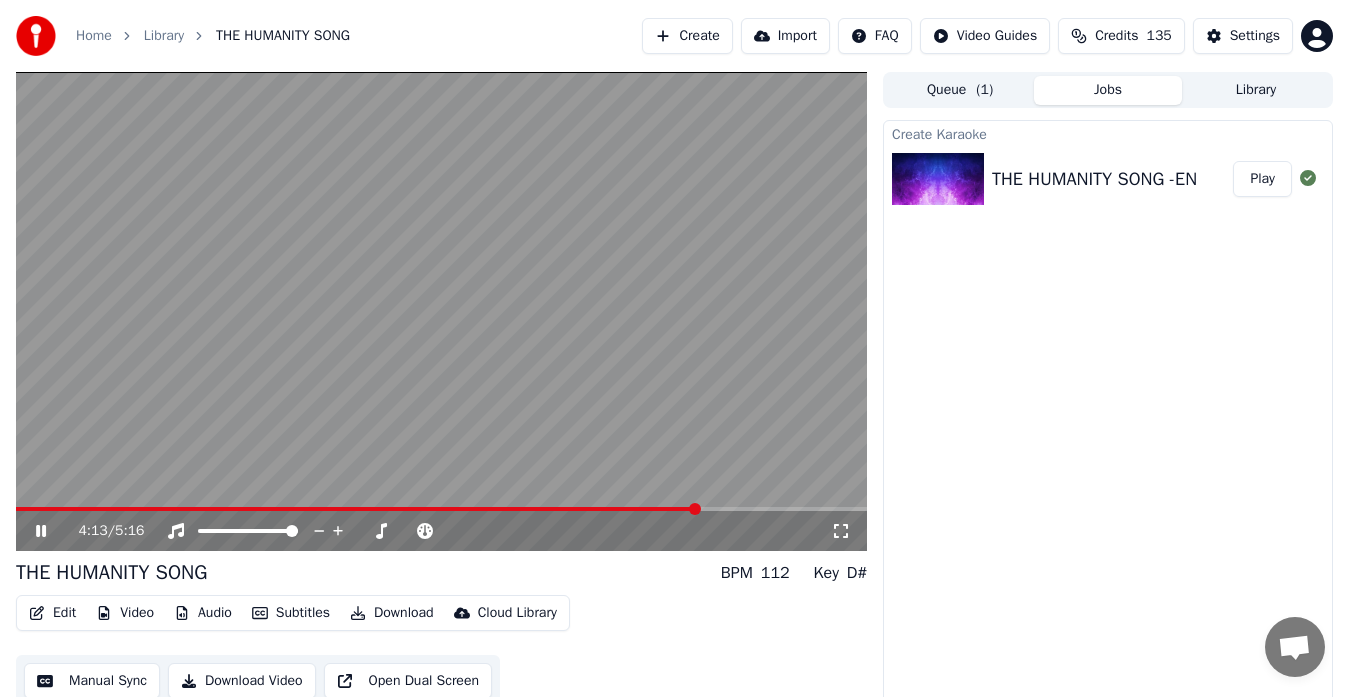 click 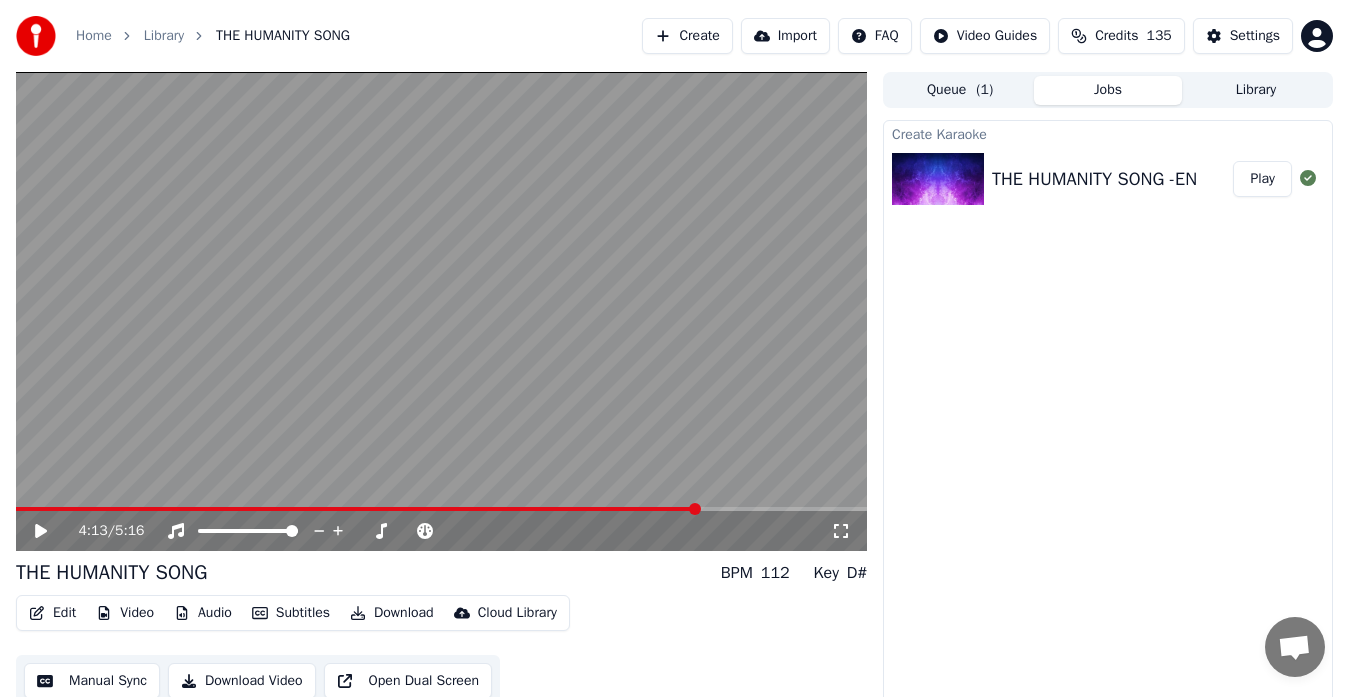 scroll, scrollTop: 15, scrollLeft: 0, axis: vertical 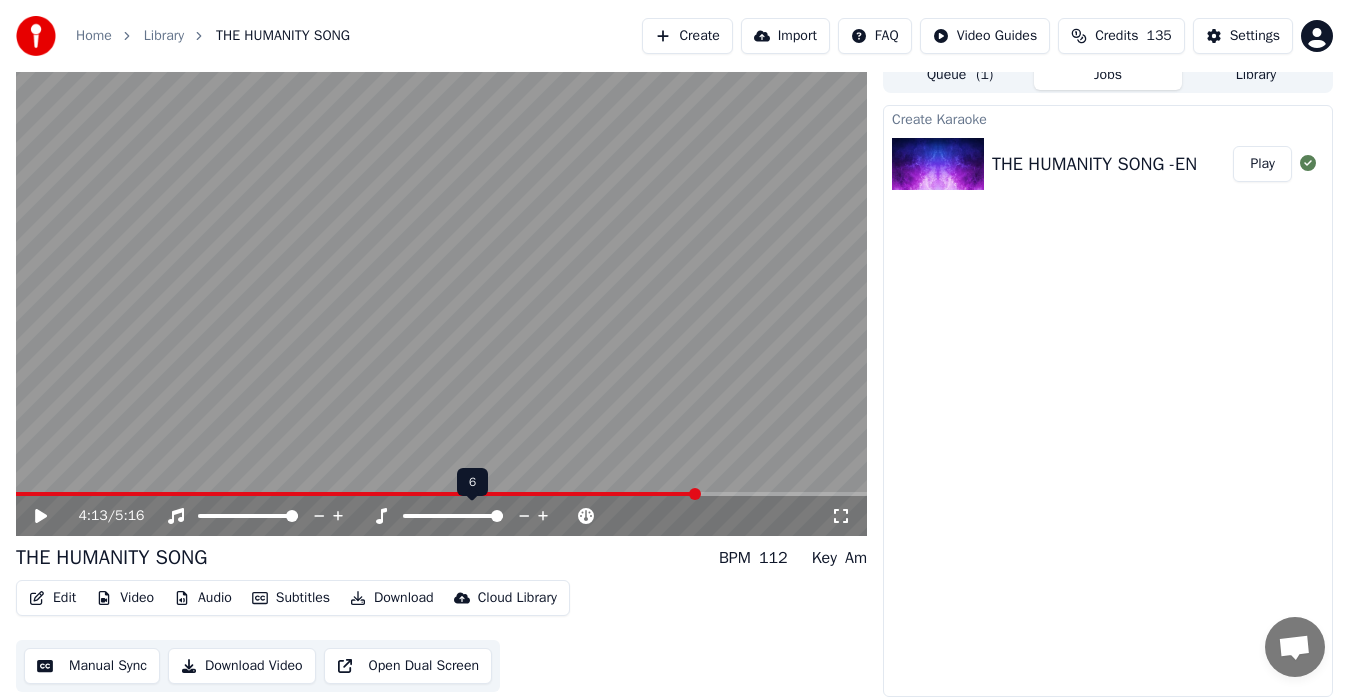 click at bounding box center (497, 516) 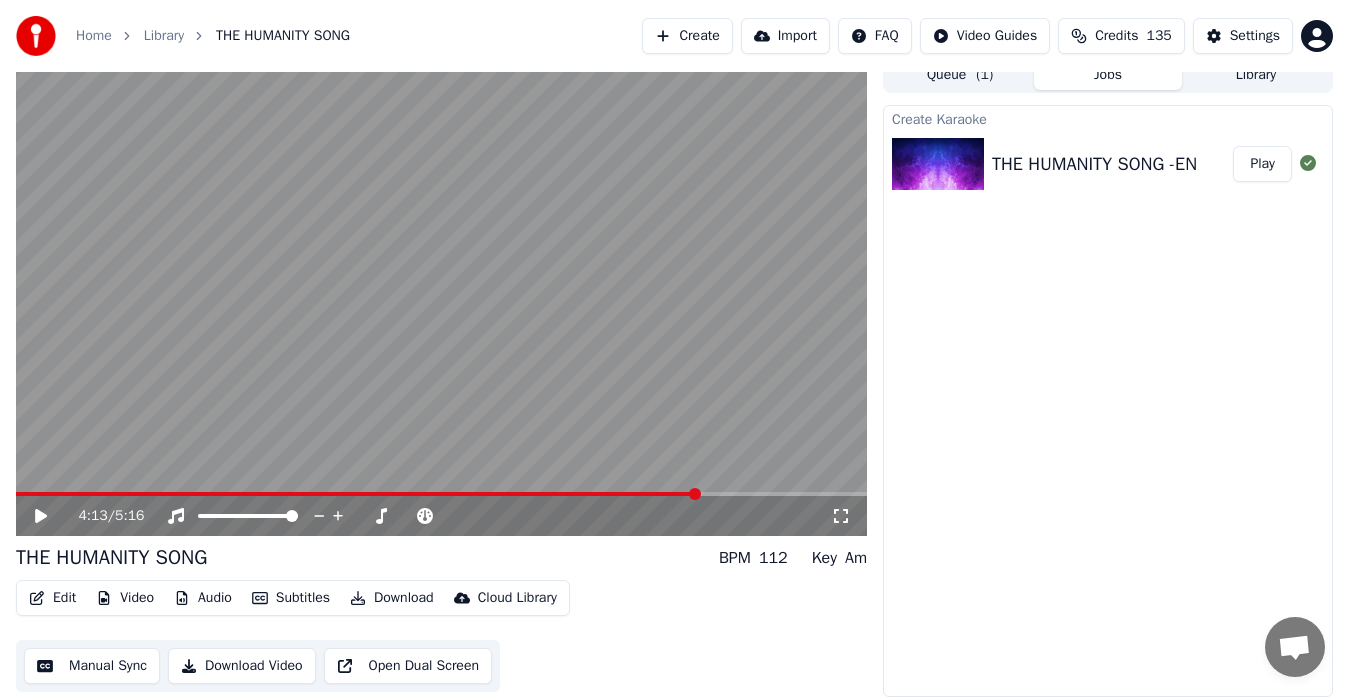 click on "Download" at bounding box center [392, 598] 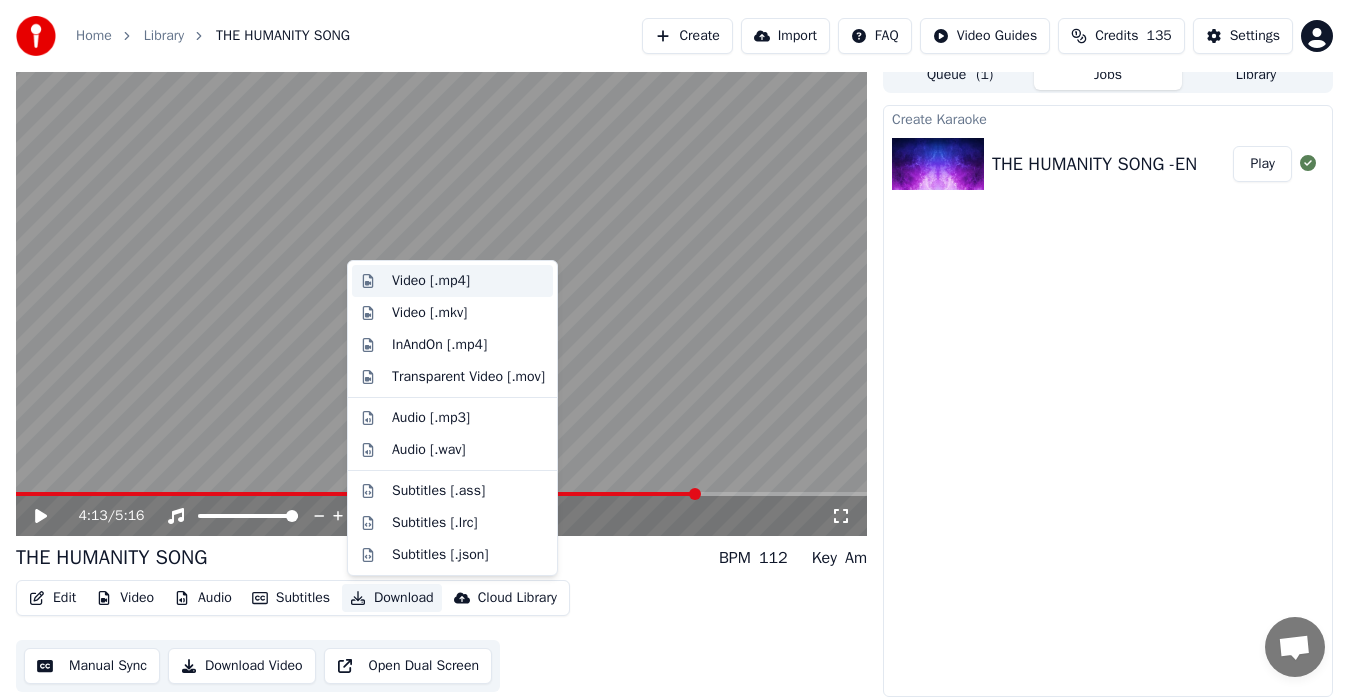 click on "Video [.mp4]" at bounding box center (431, 281) 